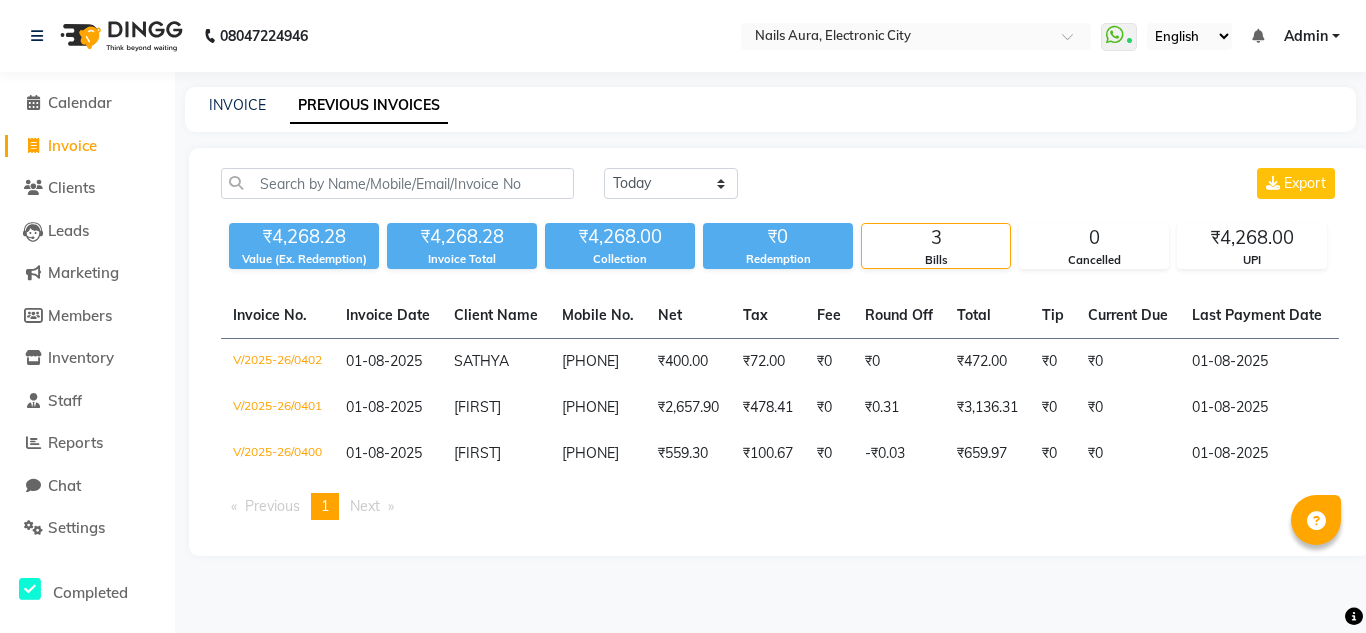 scroll, scrollTop: 0, scrollLeft: 0, axis: both 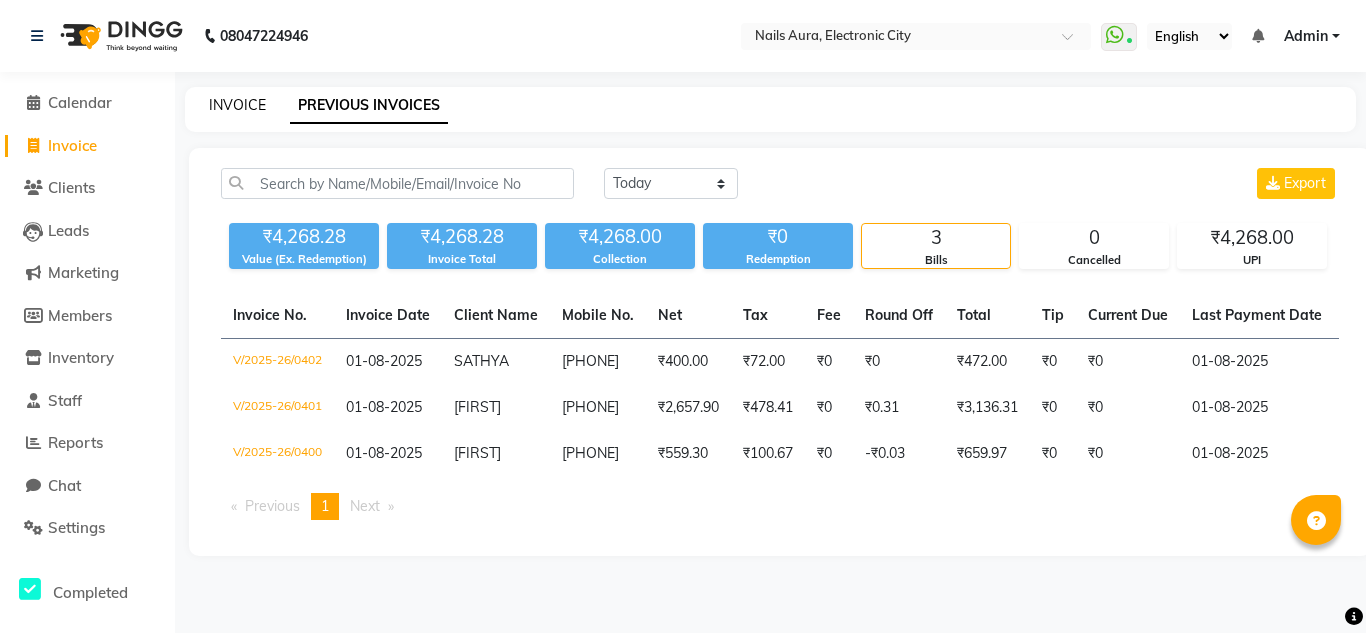 click on "INVOICE" 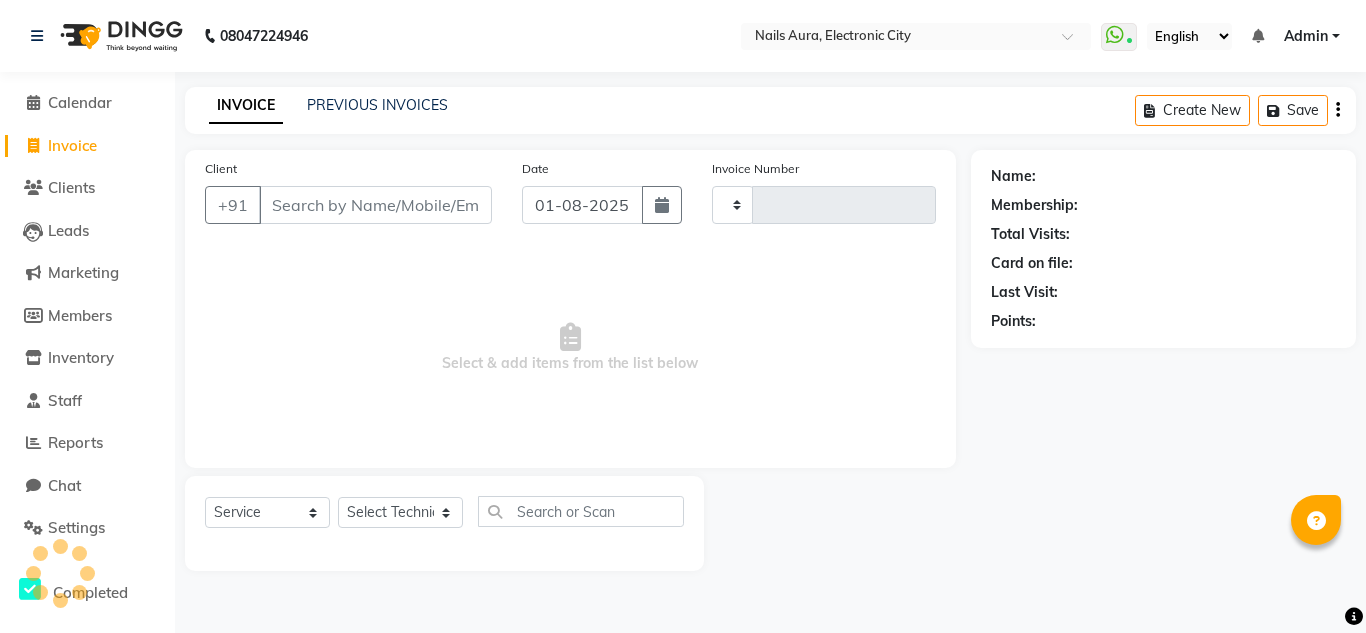 type on "0403" 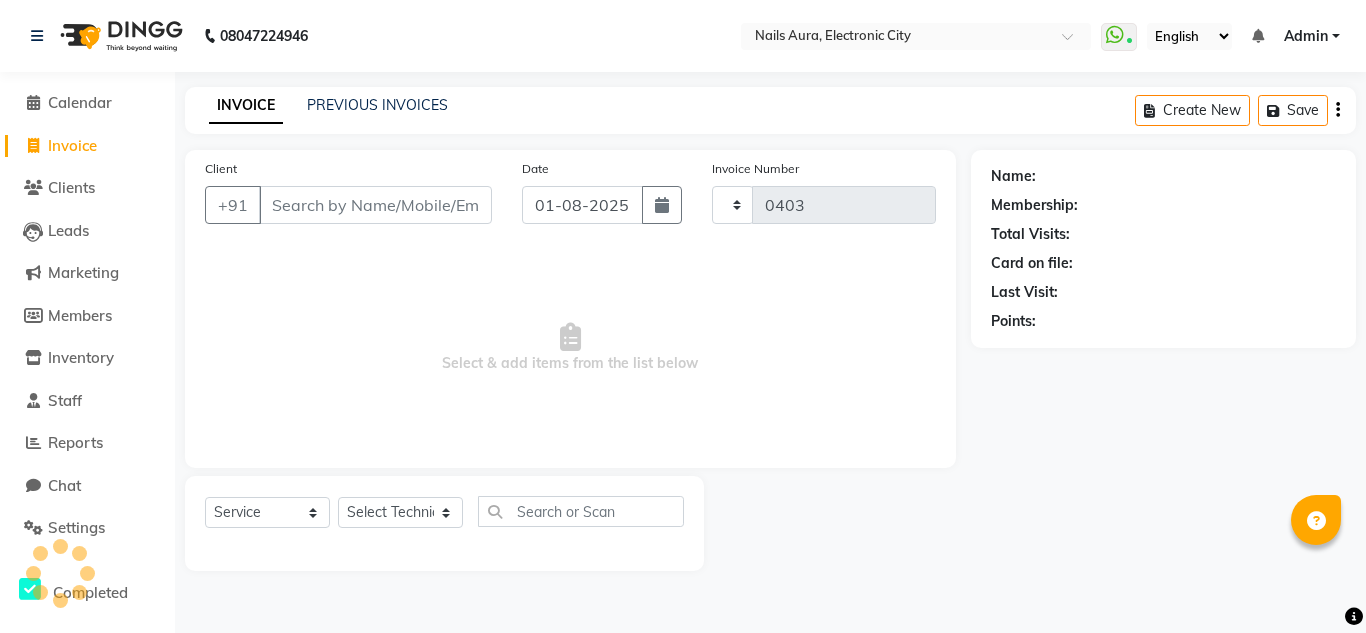 select on "8179" 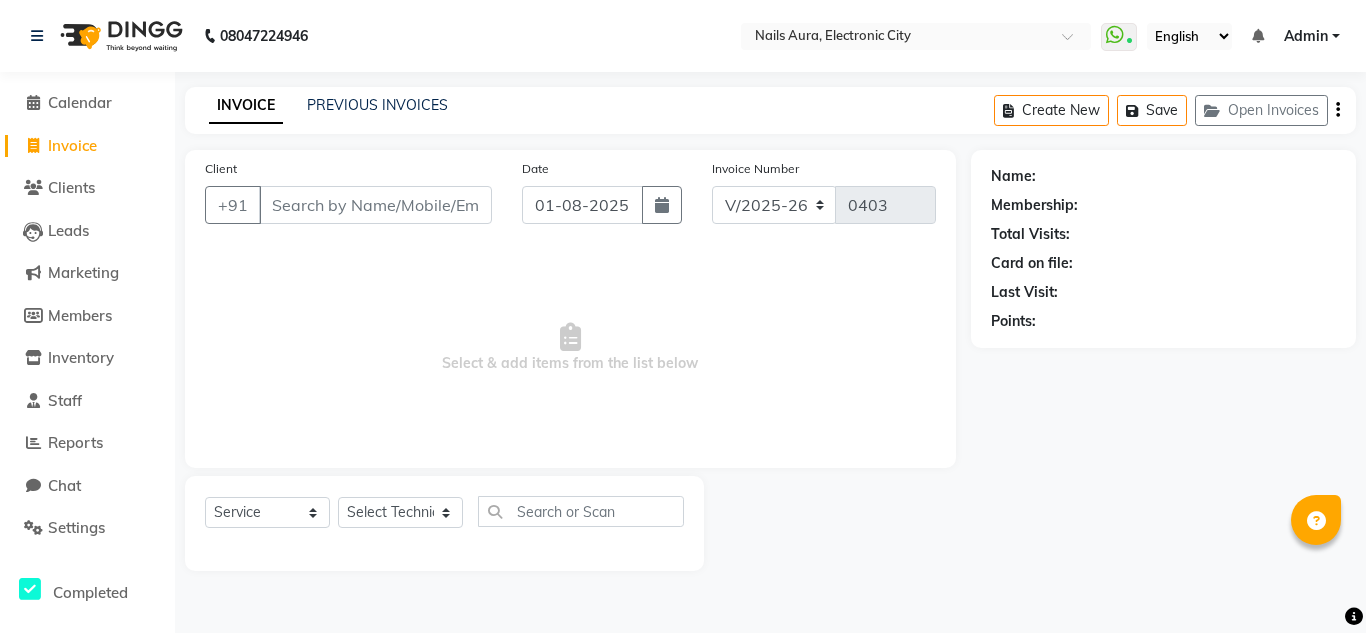 click on "Client" at bounding box center (375, 205) 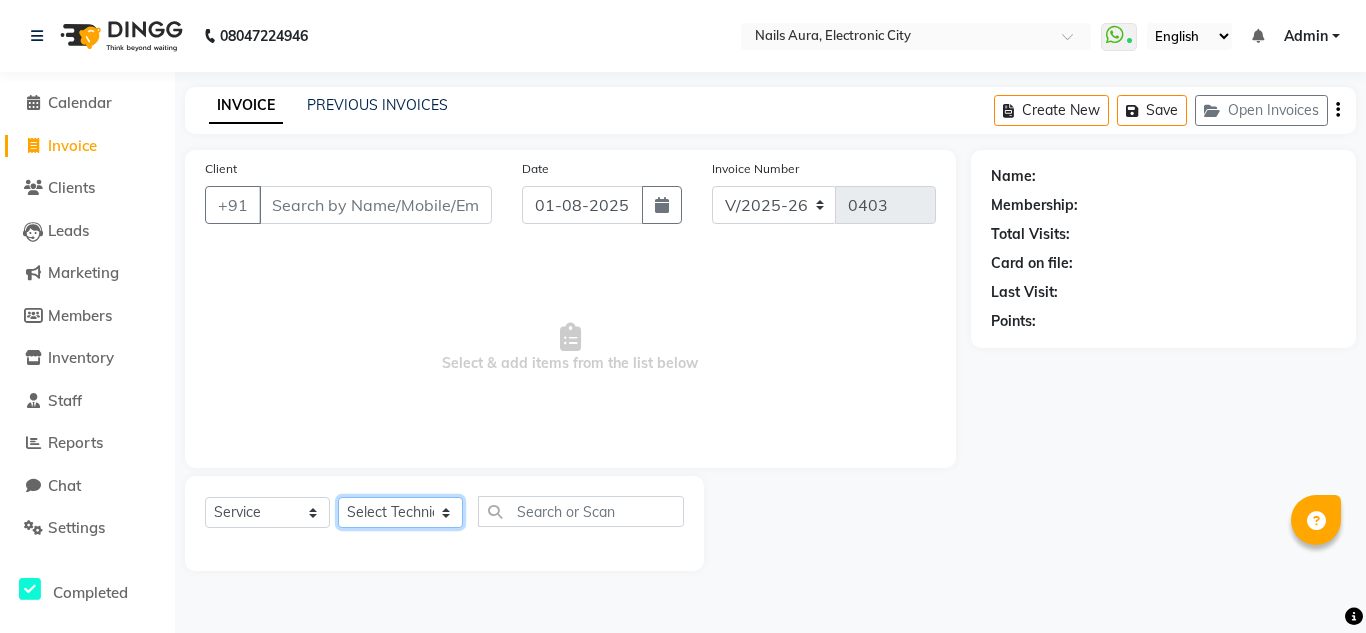 click on "Select Technician [FIRST] [FIRST] [FIRST] [FIRST] [FIRST] [FIRST] [FIRST] [FIRST] [FIRST] [FIRST] [FIRST] [FIRST] [FIRST] [FIRST] [FIRST]" 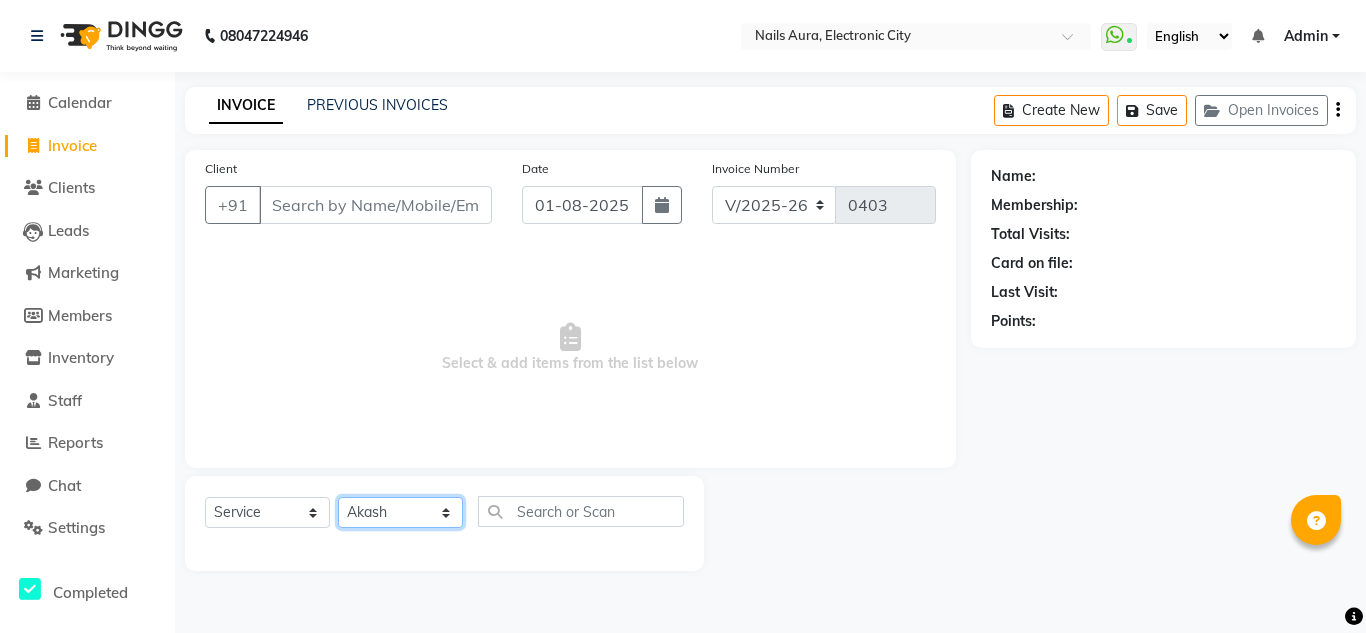 click on "Select Technician [FIRST] [FIRST] [FIRST] [FIRST] [FIRST] [FIRST] [FIRST] [FIRST] [FIRST] [FIRST] [FIRST] [FIRST] [FIRST] [FIRST] [FIRST]" 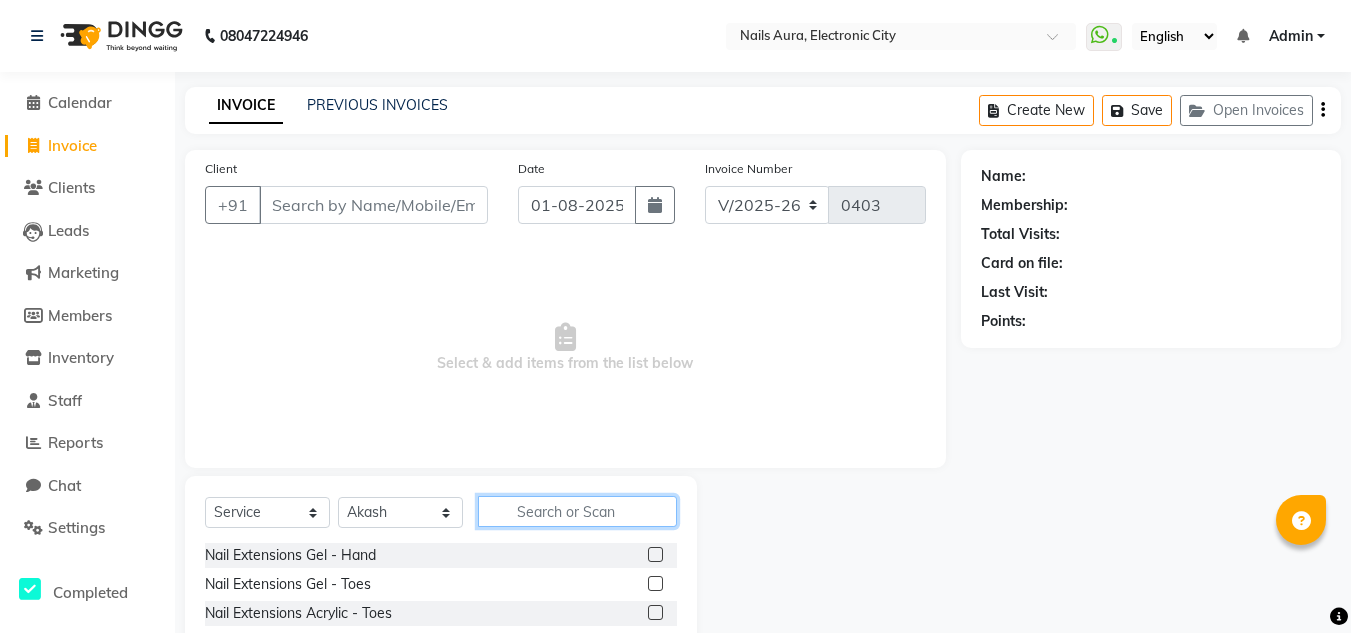 click 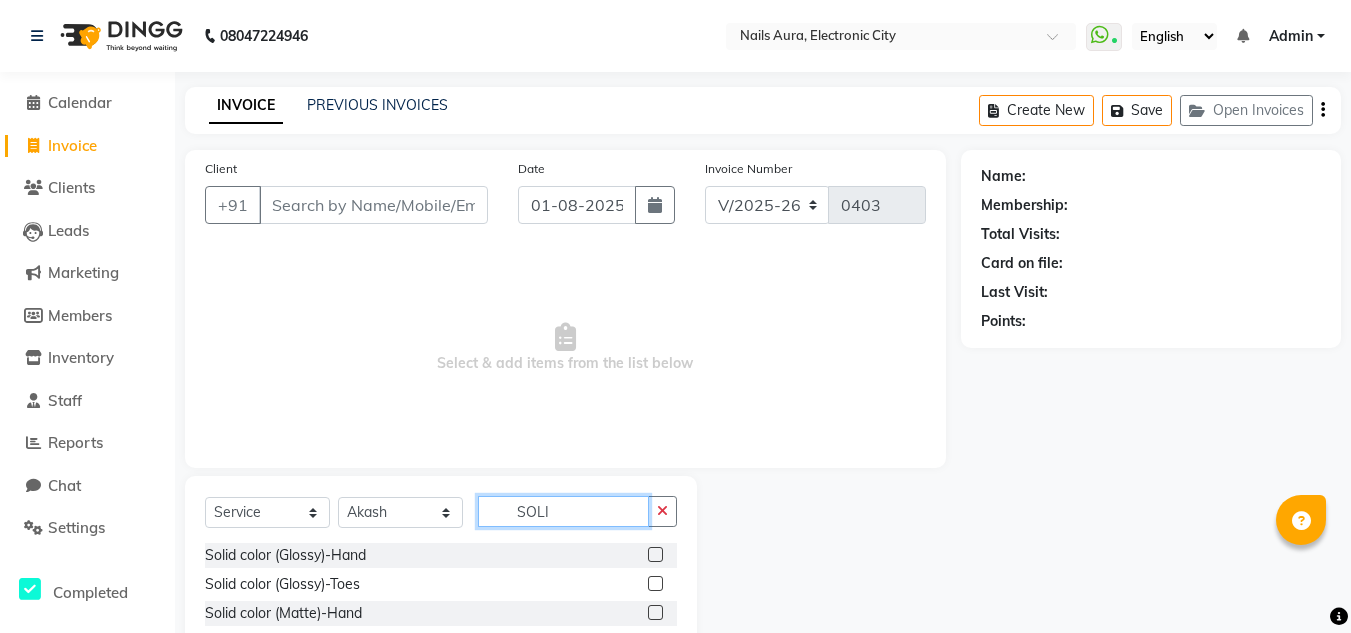 type on "SOLI" 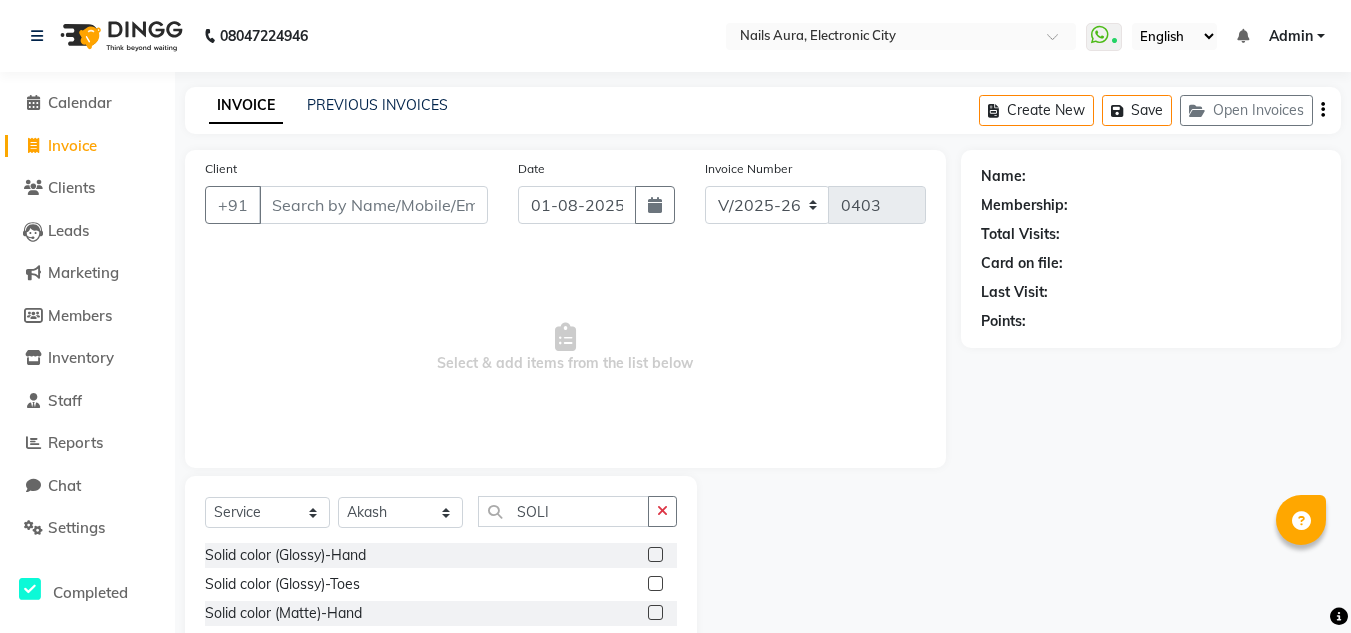 click 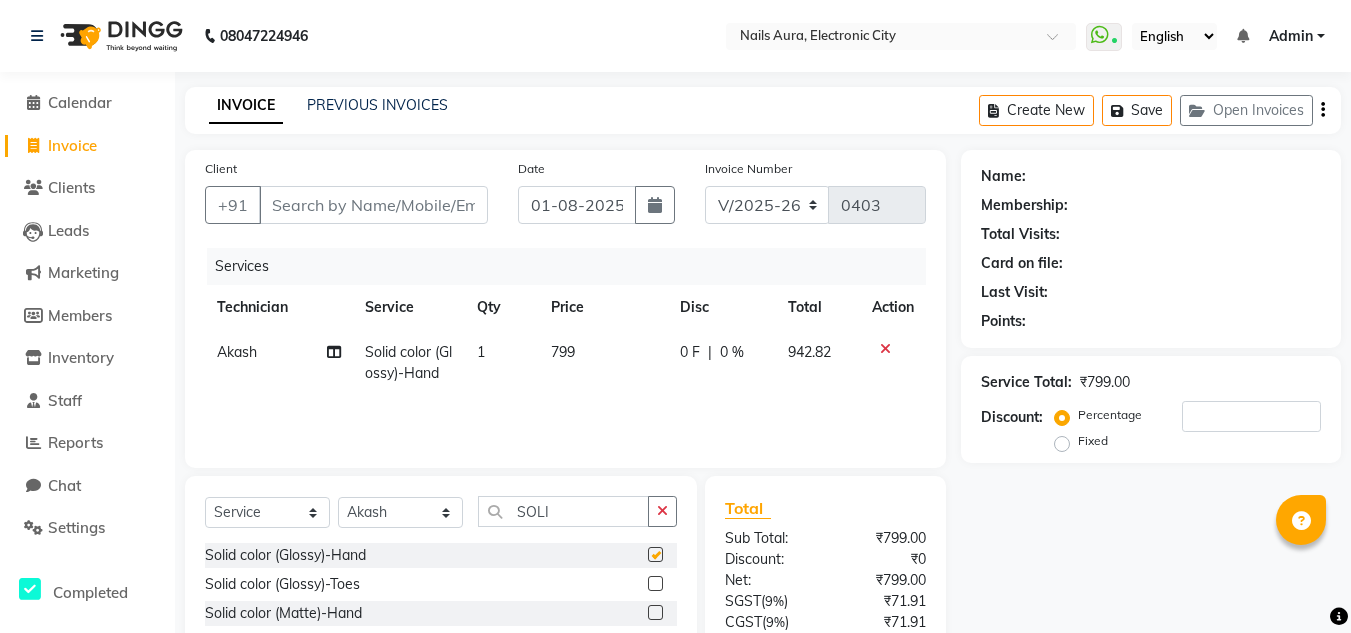 checkbox on "false" 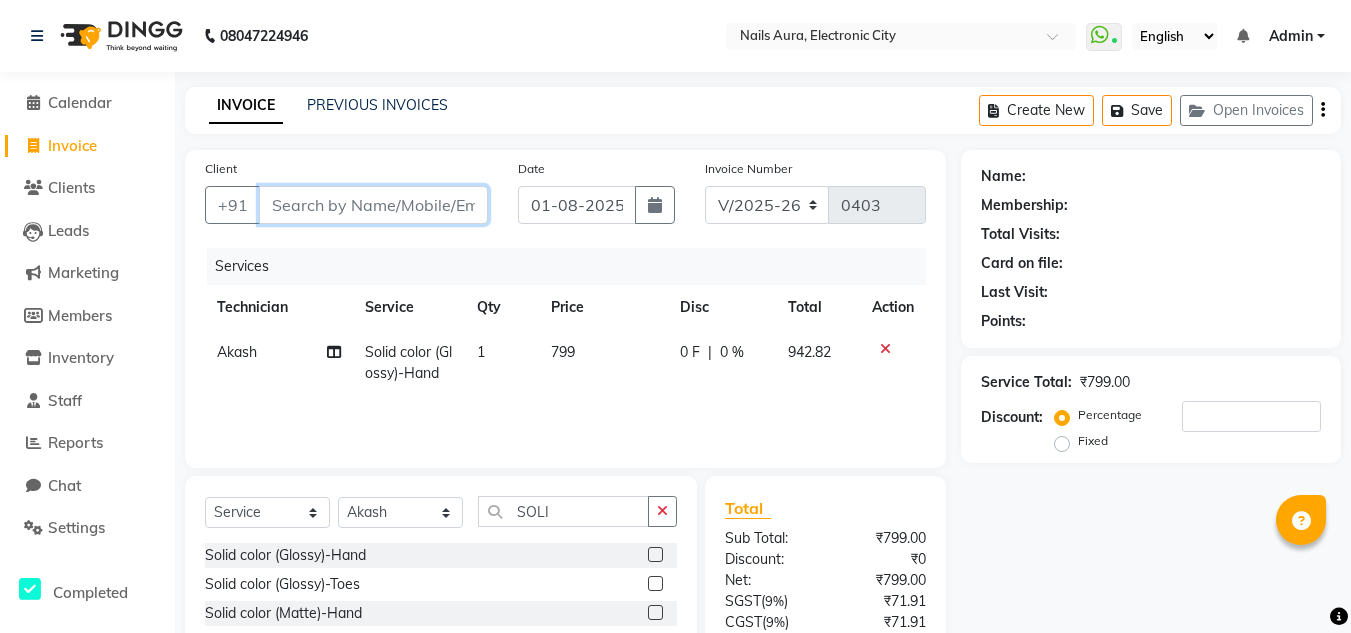 click on "Client" at bounding box center [373, 205] 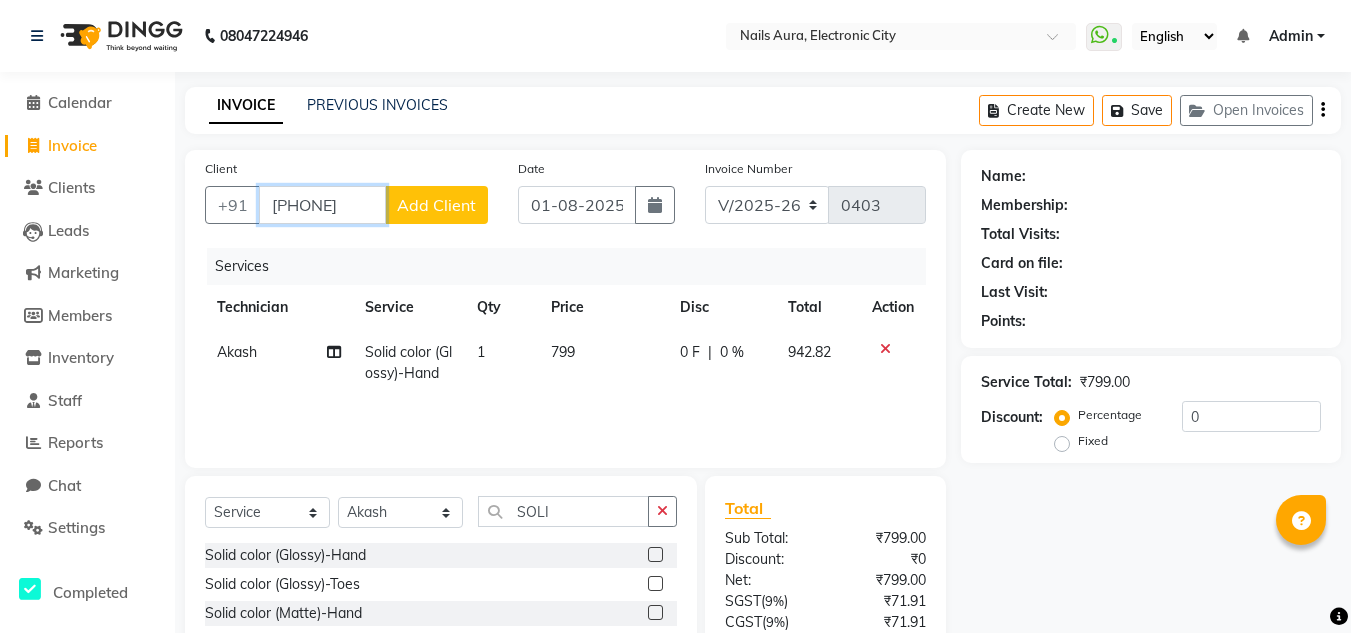 type on "[PHONE]" 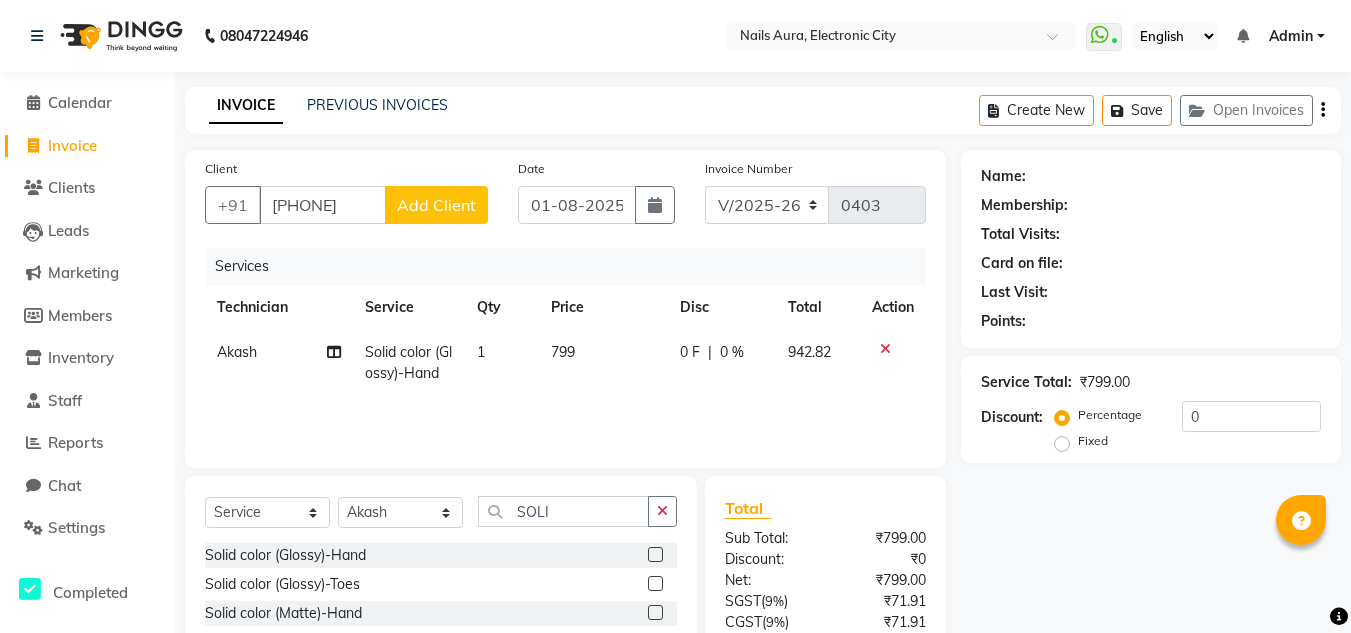 click on "Add Client" 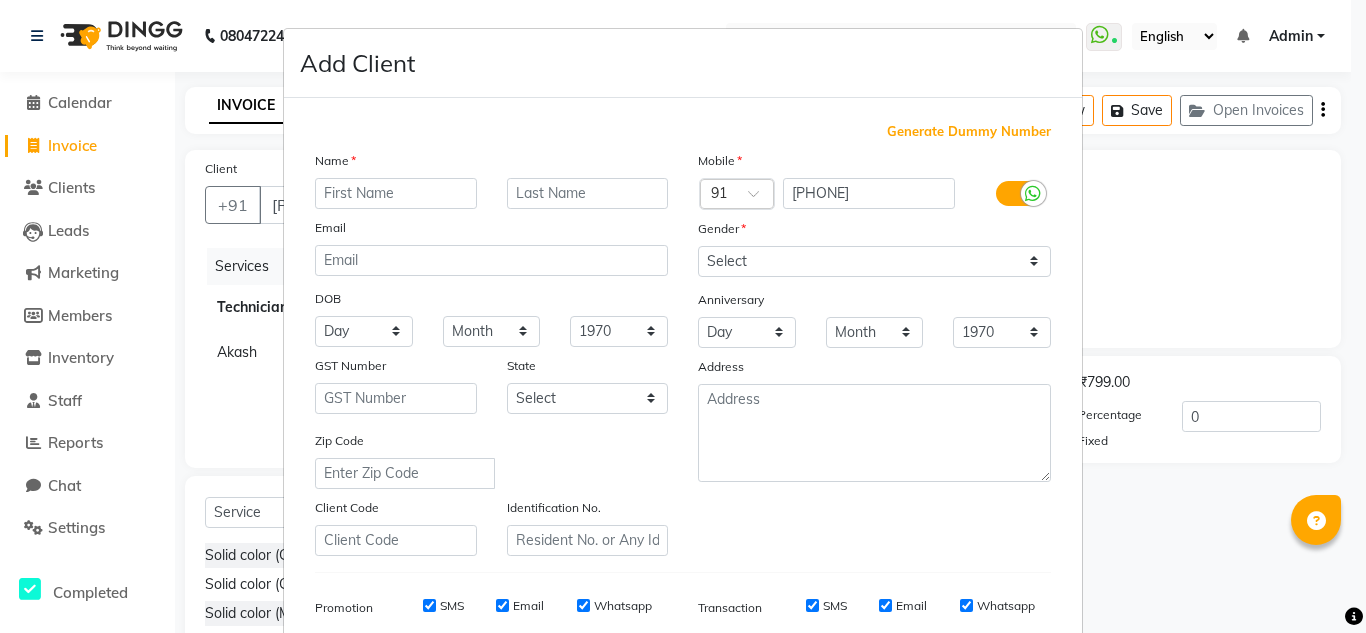 click at bounding box center (396, 193) 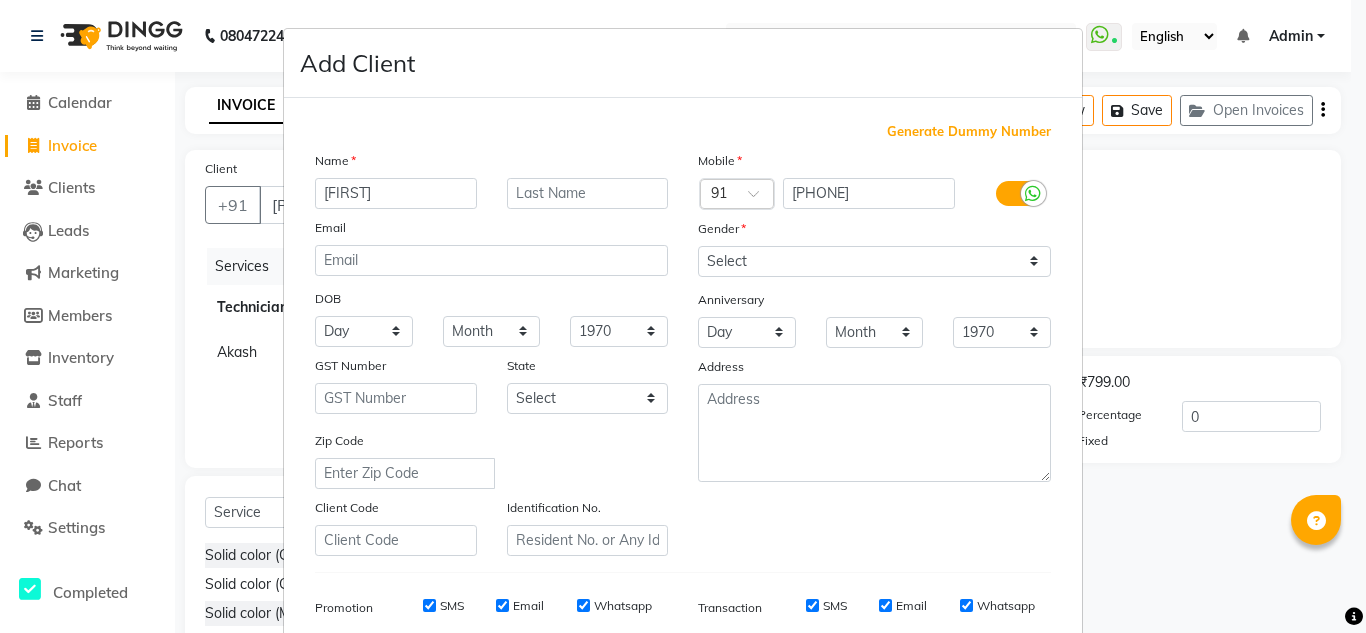 type on "[FIRST]" 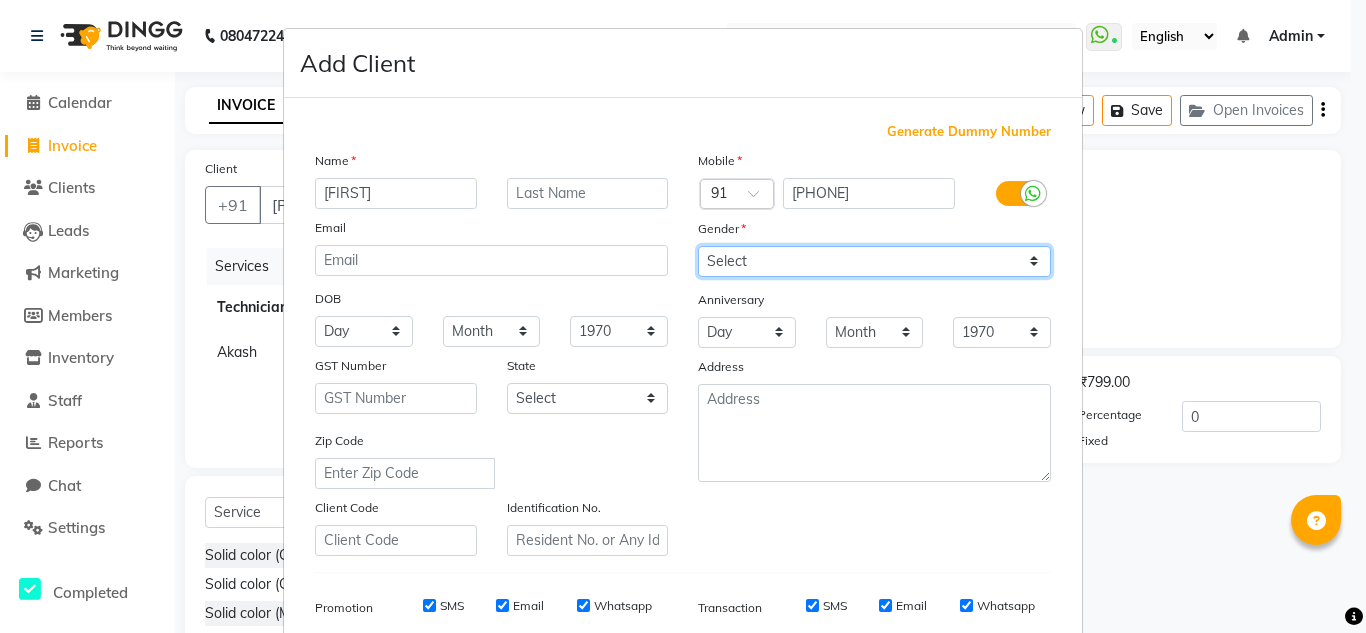 click on "Select Male Female Other Prefer Not To Say" at bounding box center (874, 261) 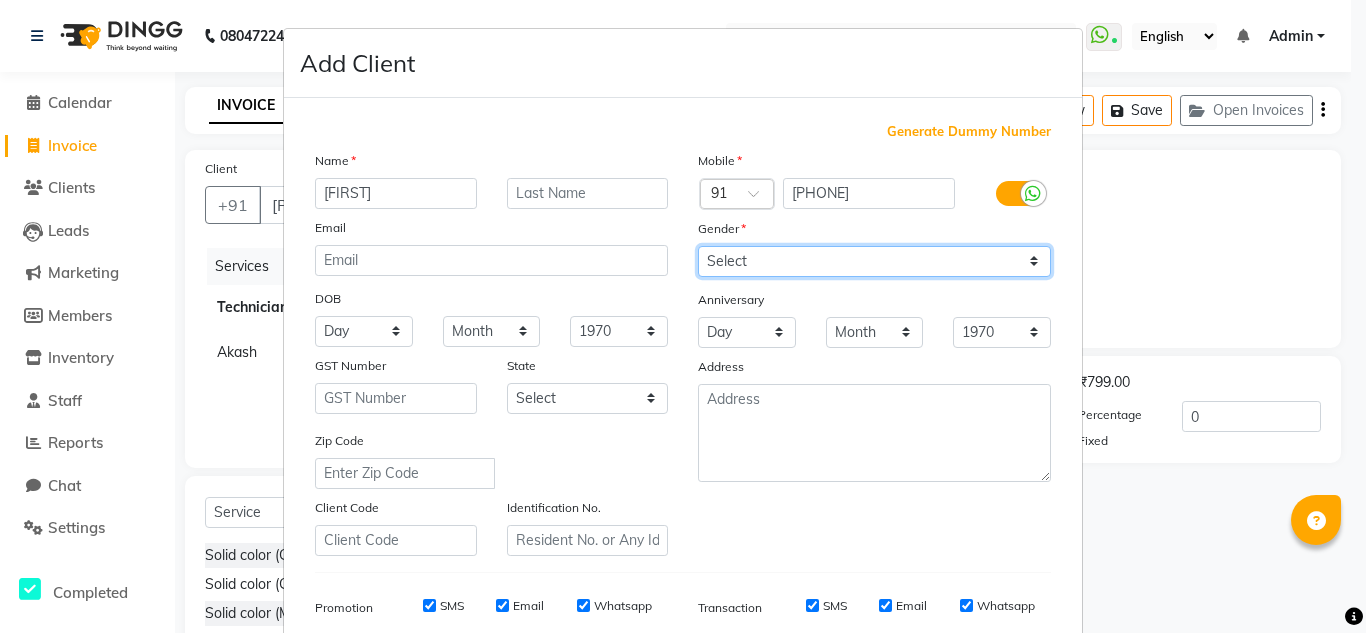 select on "female" 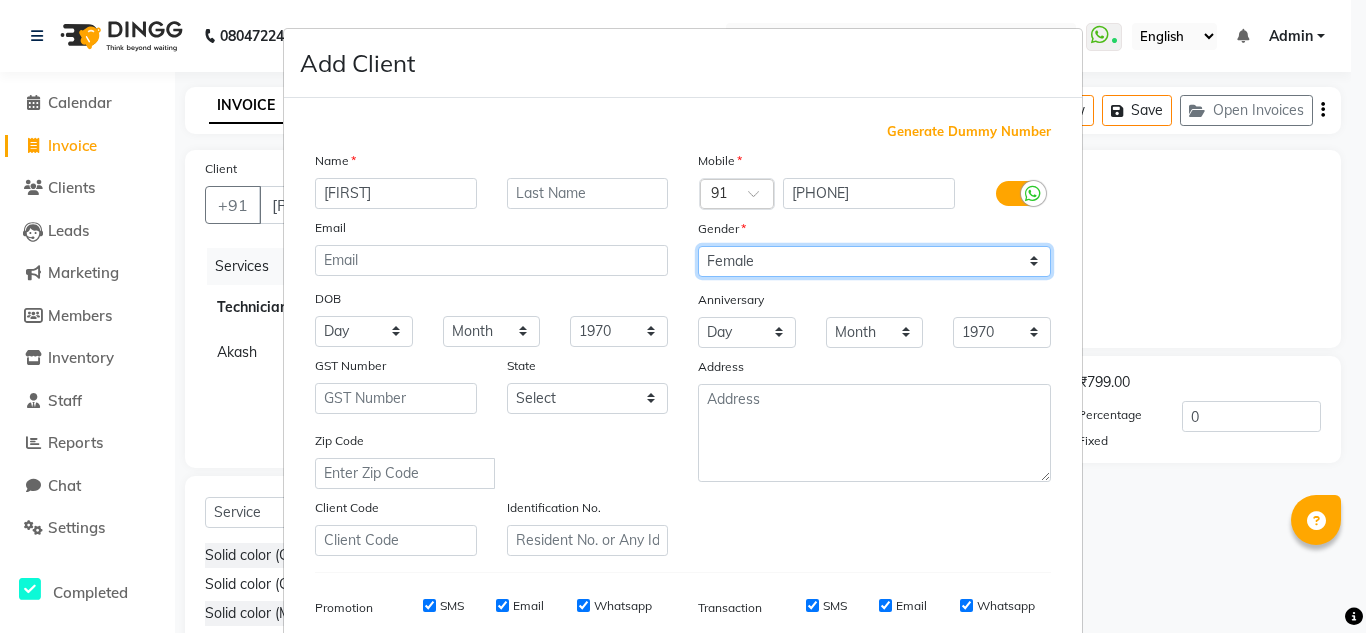 click on "Select Male Female Other Prefer Not To Say" at bounding box center [874, 261] 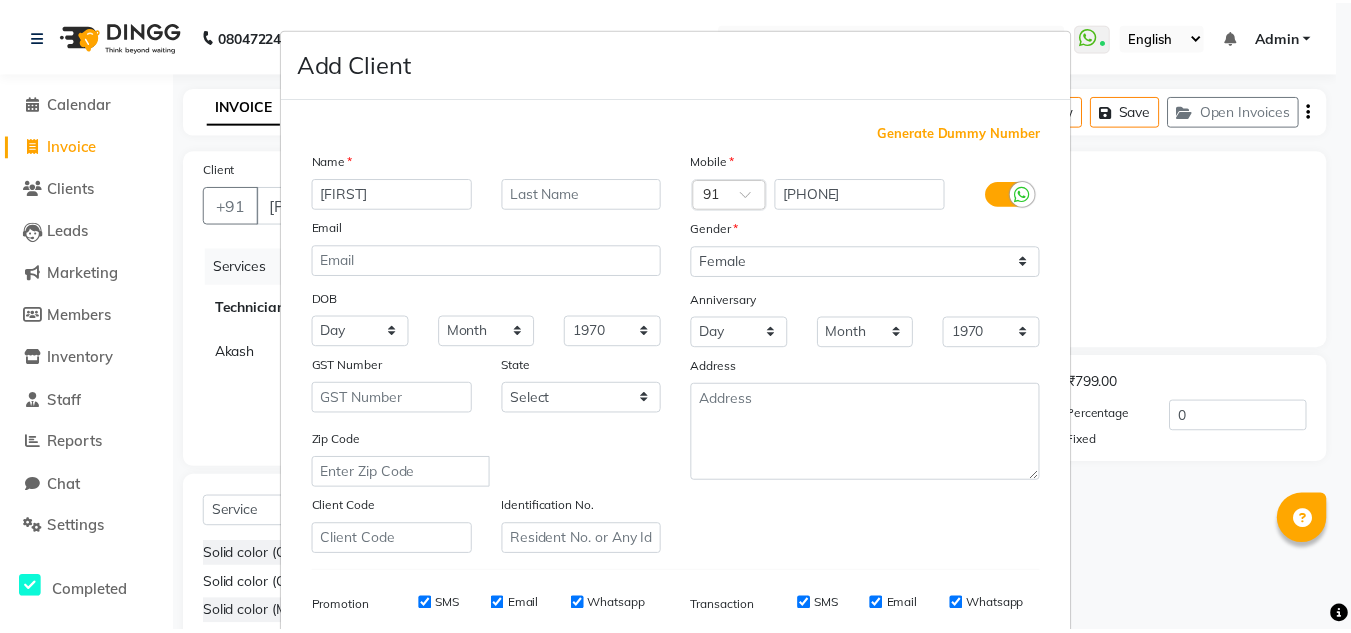 scroll, scrollTop: 290, scrollLeft: 0, axis: vertical 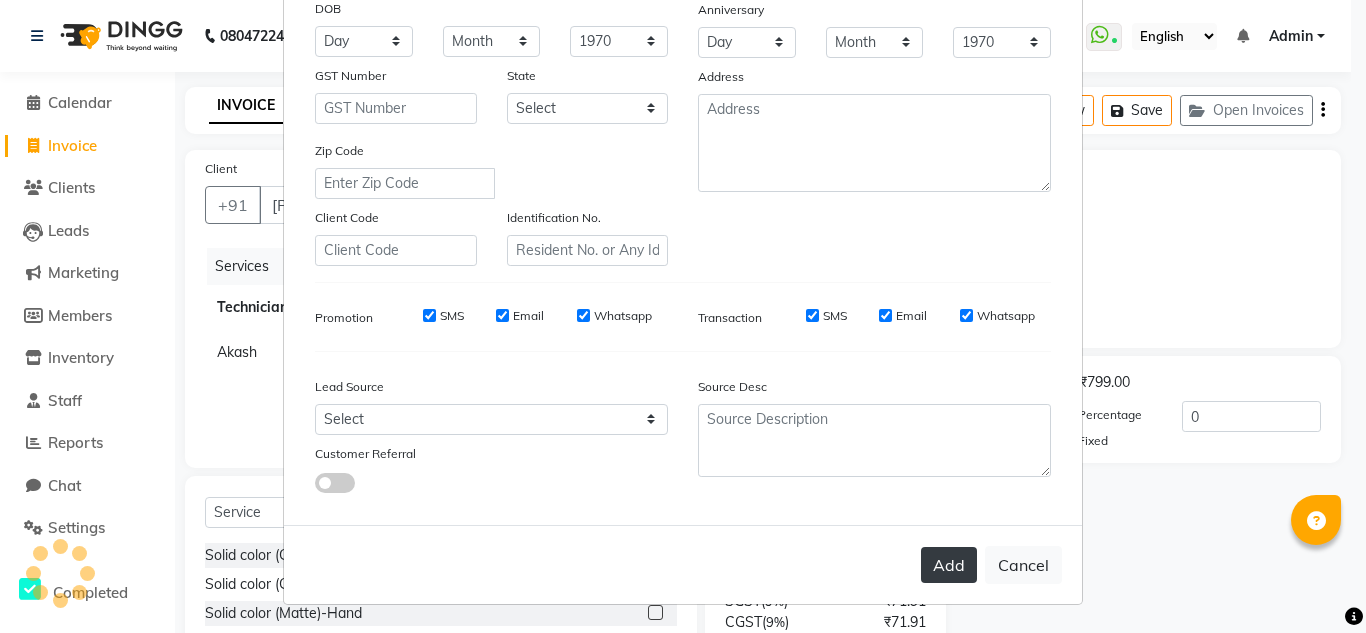 click on "Add" at bounding box center (949, 565) 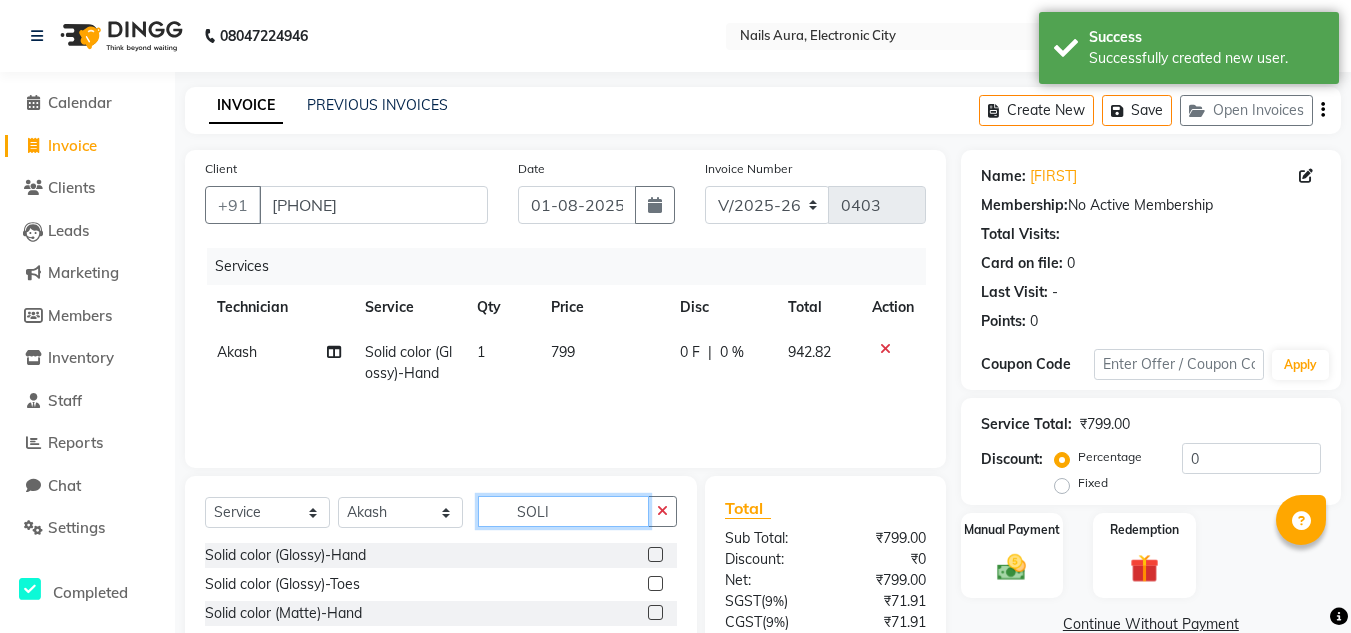 click on "SOLI" 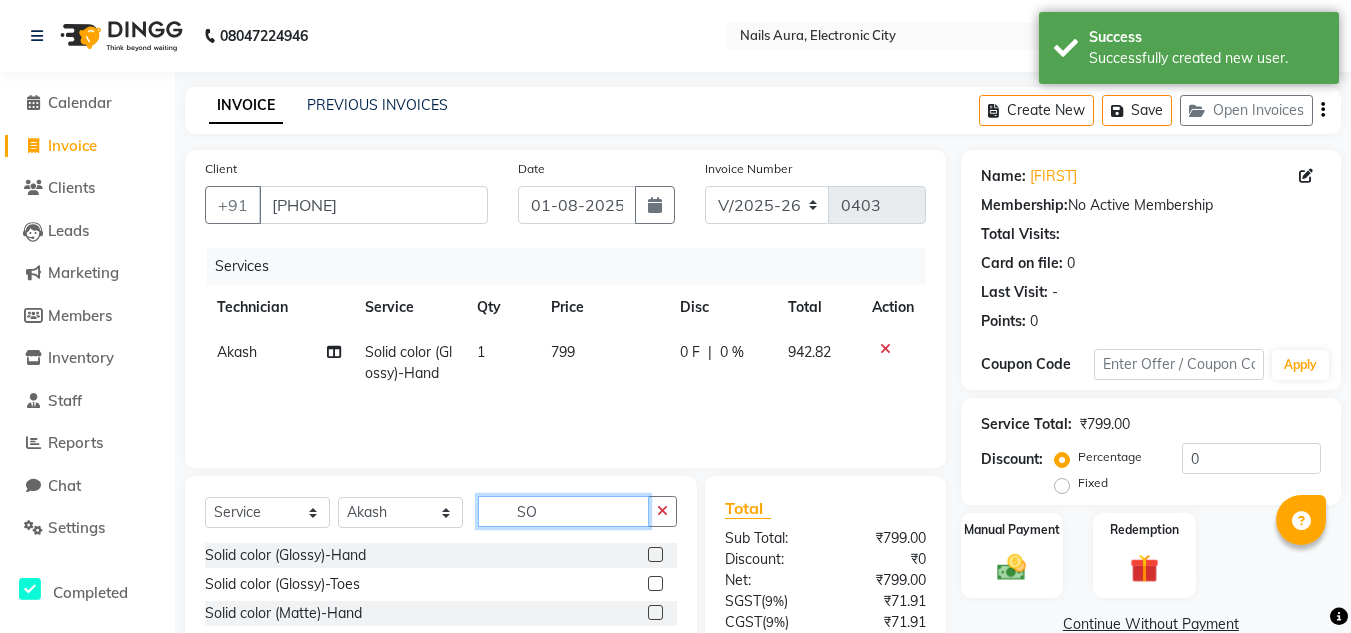 type on "S" 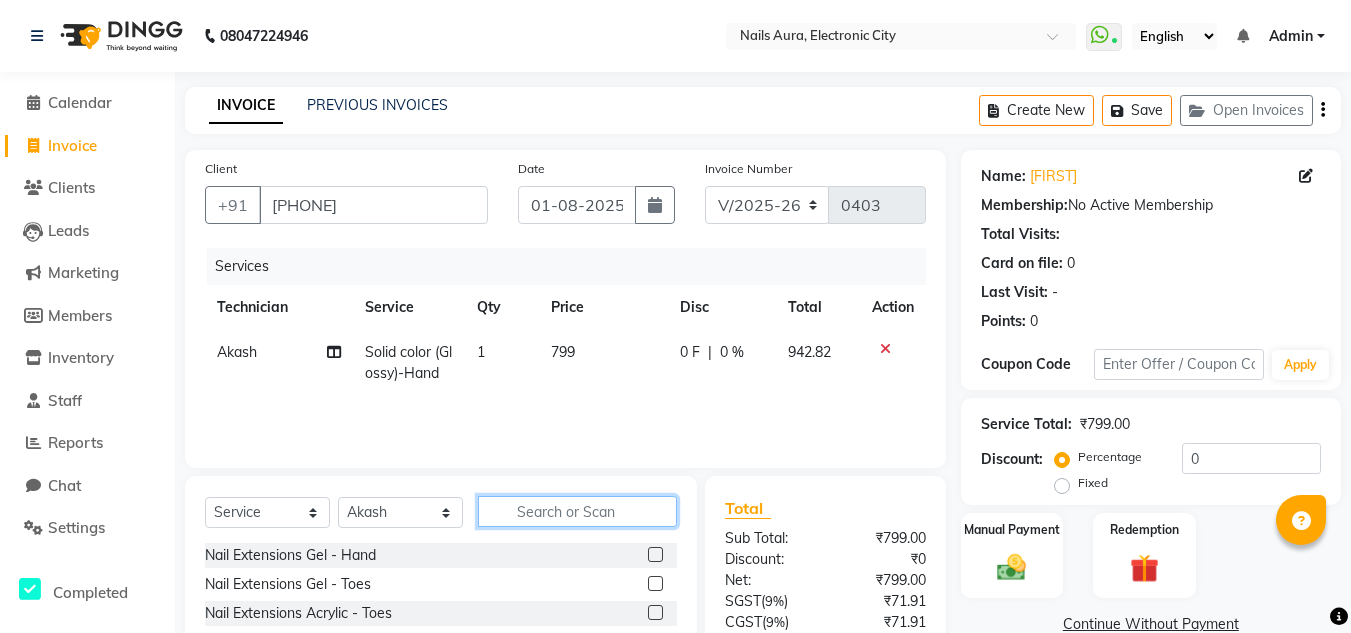 type 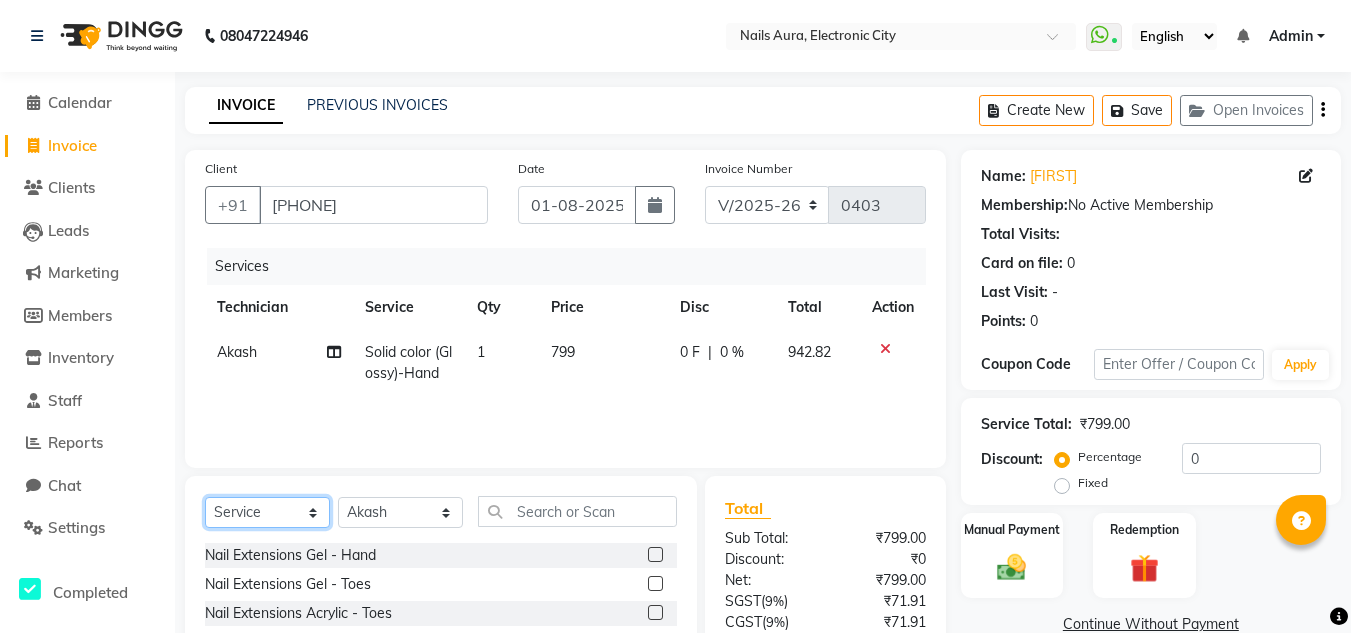 click on "Select  Service  Product  Membership  Package Voucher Prepaid Gift Card" 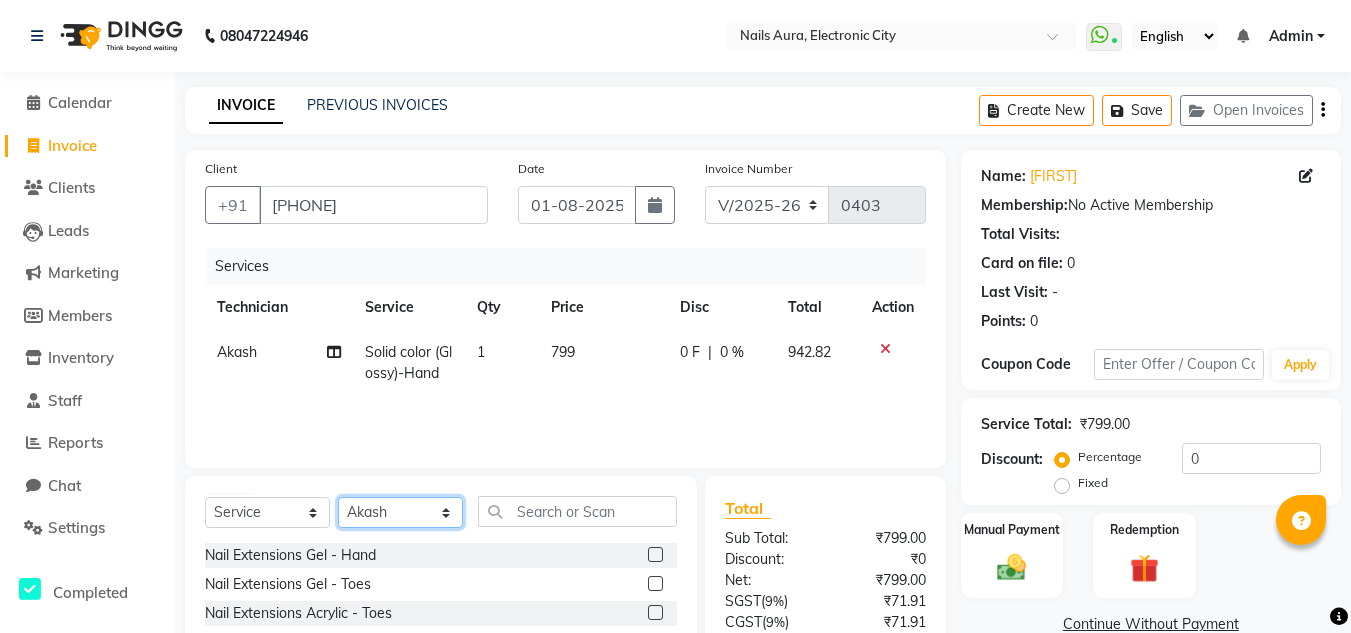 click on "Select Technician [FIRST] [FIRST] [FIRST] [FIRST] [FIRST] [FIRST] [FIRST] [FIRST] [FIRST] [FIRST] [FIRST] [FIRST] [FIRST] [FIRST] [FIRST]" 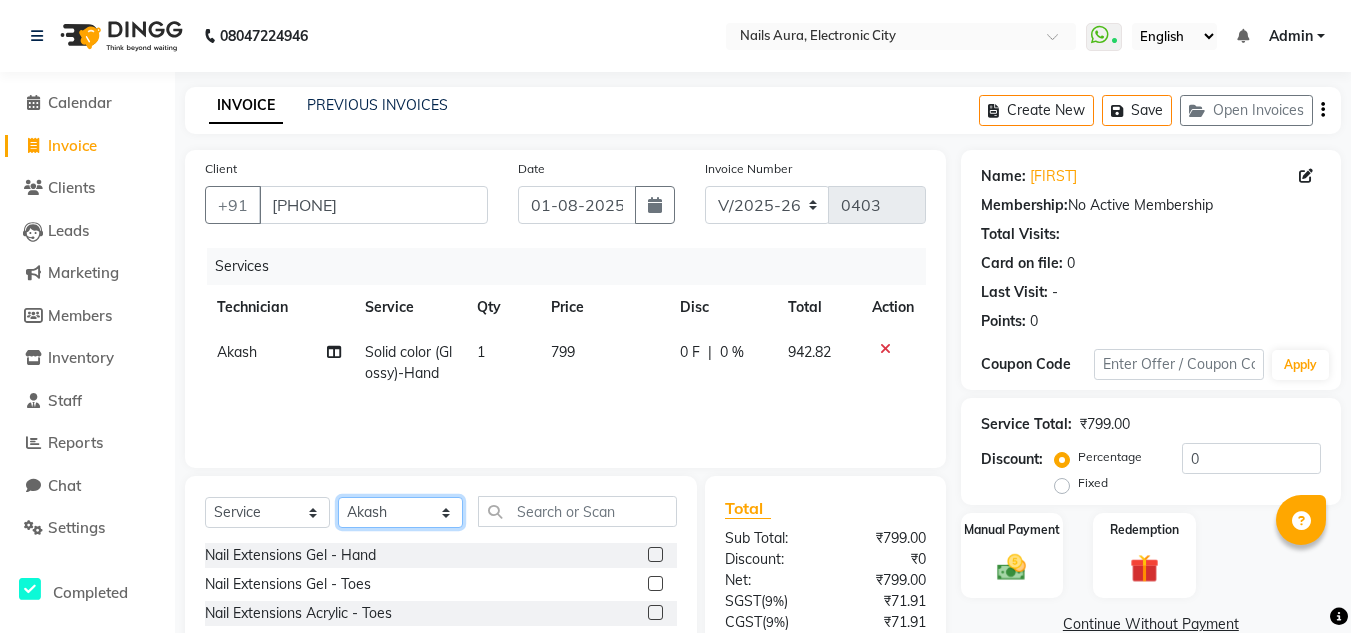 select on "80444" 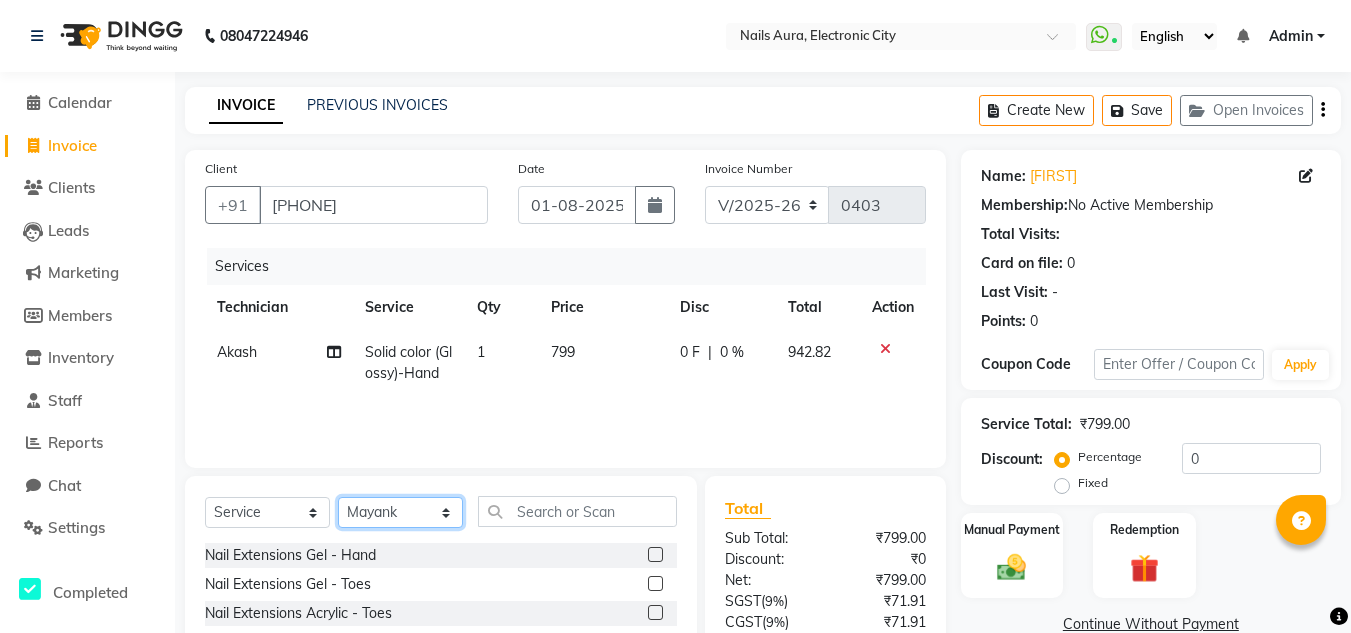 click on "Select Technician [FIRST] [FIRST] [FIRST] [FIRST] [FIRST] [FIRST] [FIRST] [FIRST] [FIRST] [FIRST] [FIRST] [FIRST] [FIRST] [FIRST] [FIRST]" 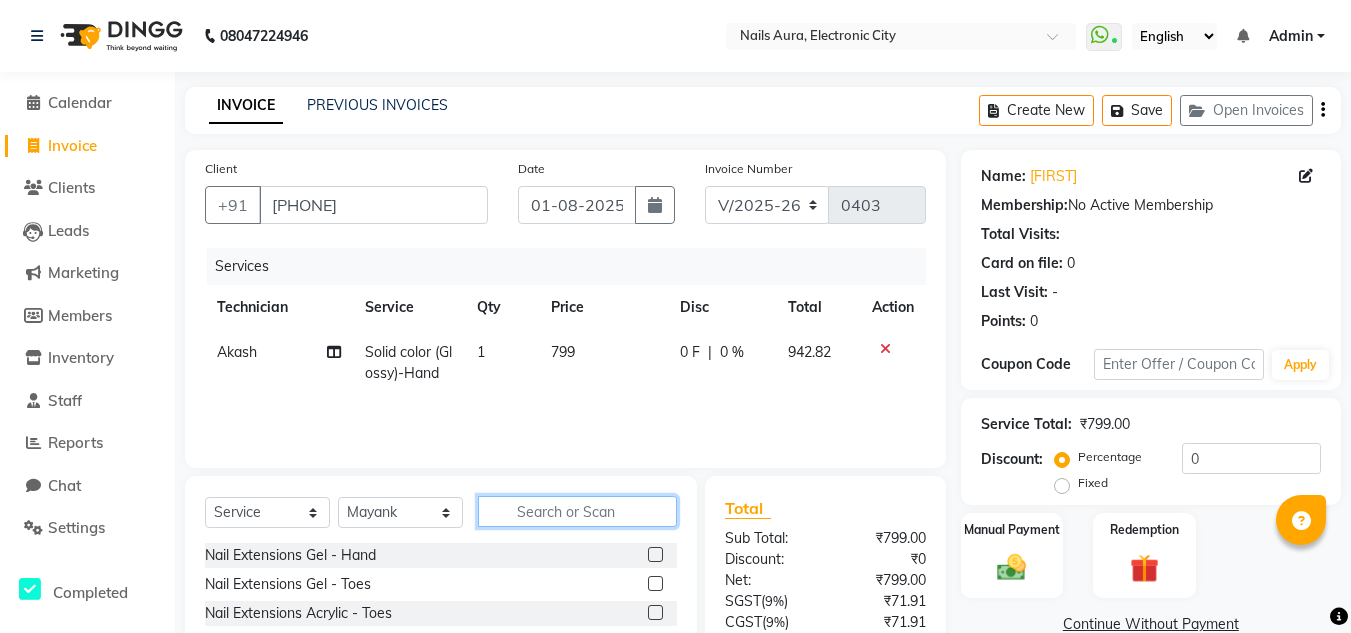 click 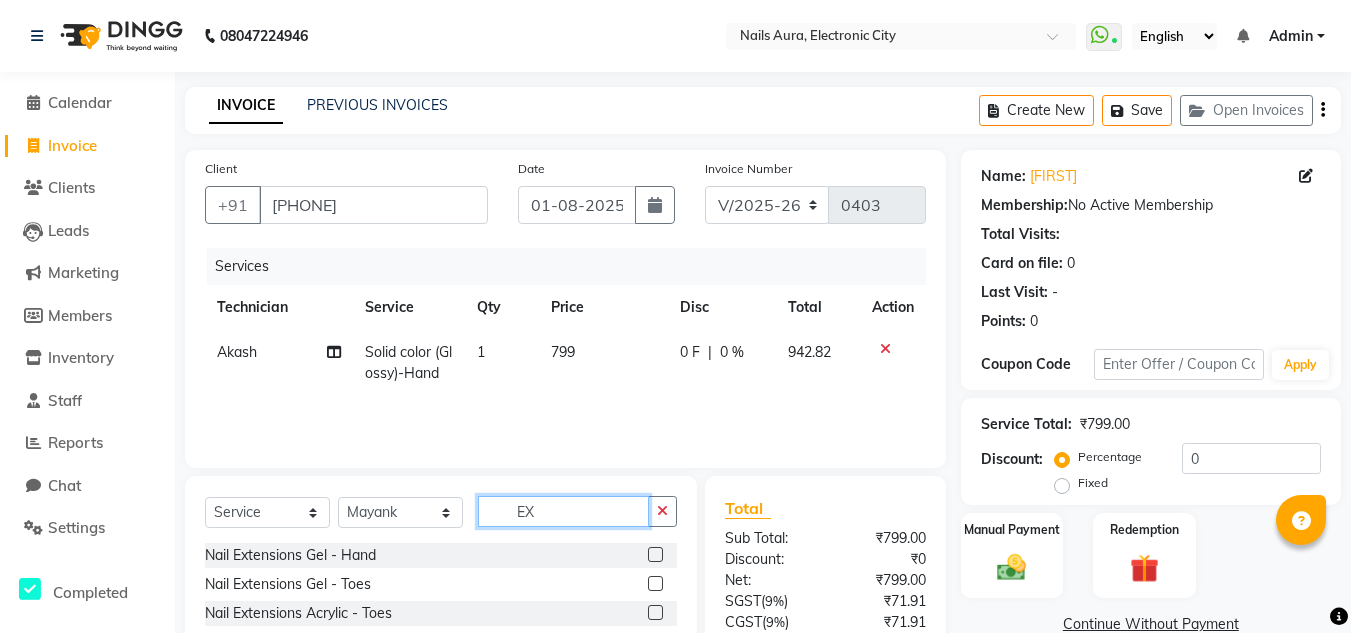 scroll, scrollTop: 188, scrollLeft: 0, axis: vertical 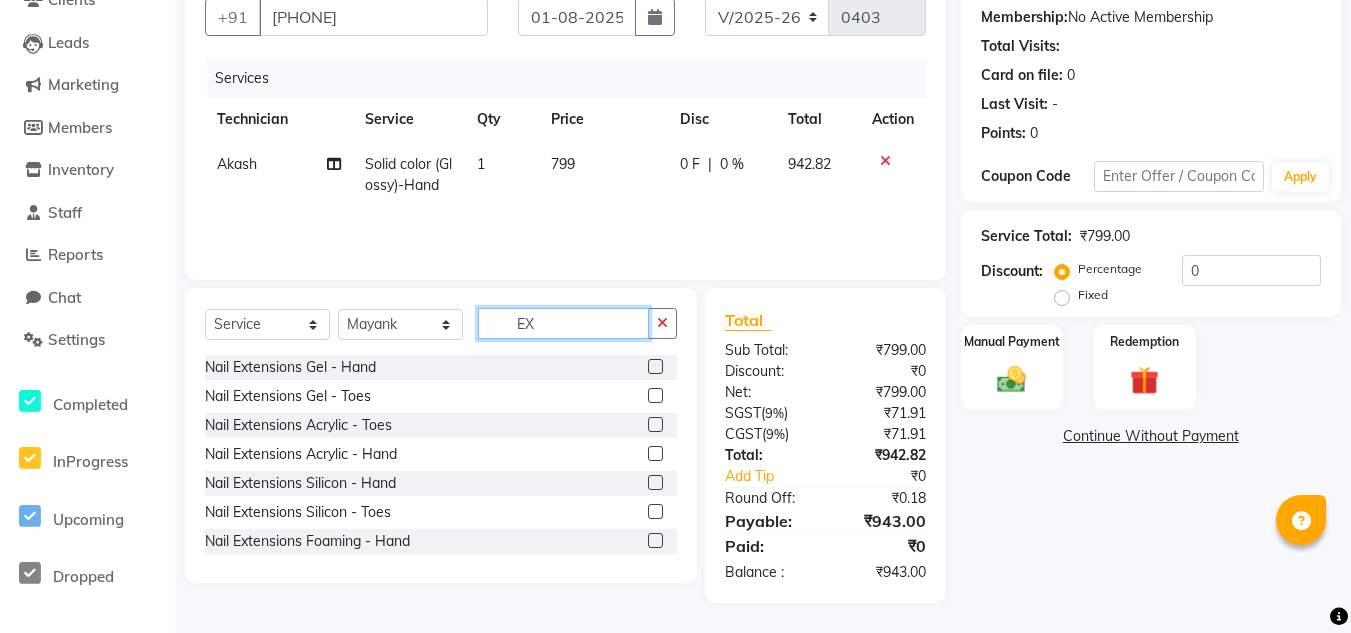 type on "EX" 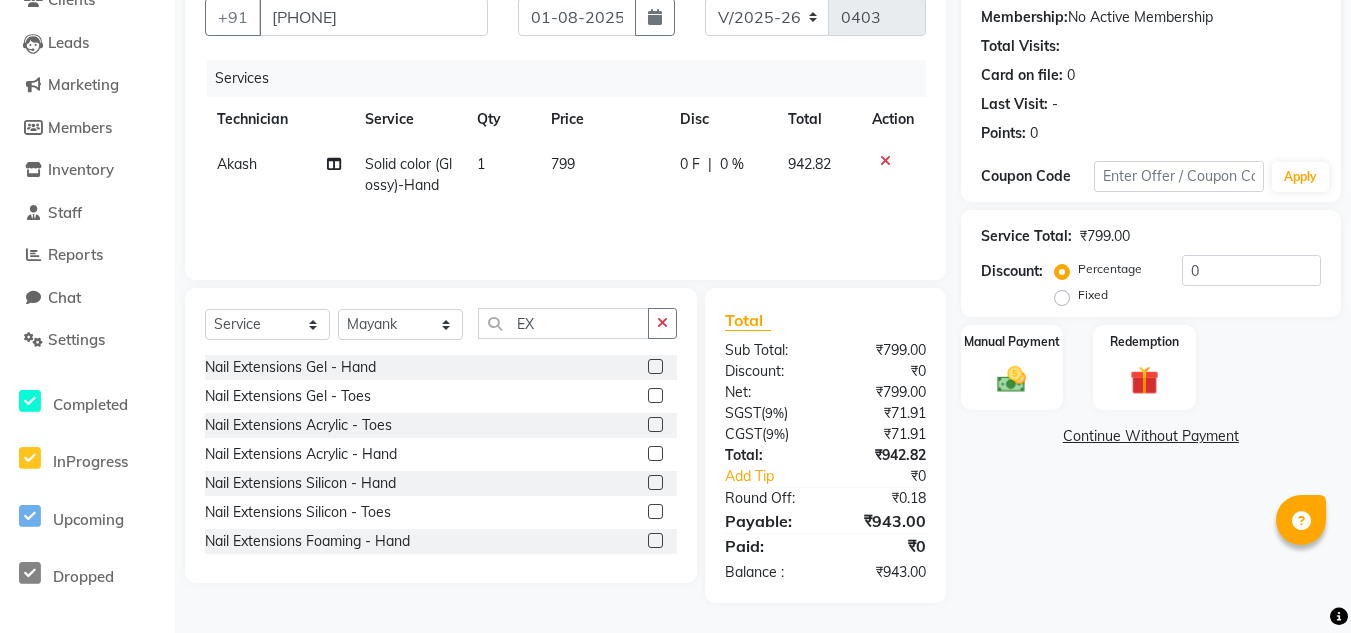 click 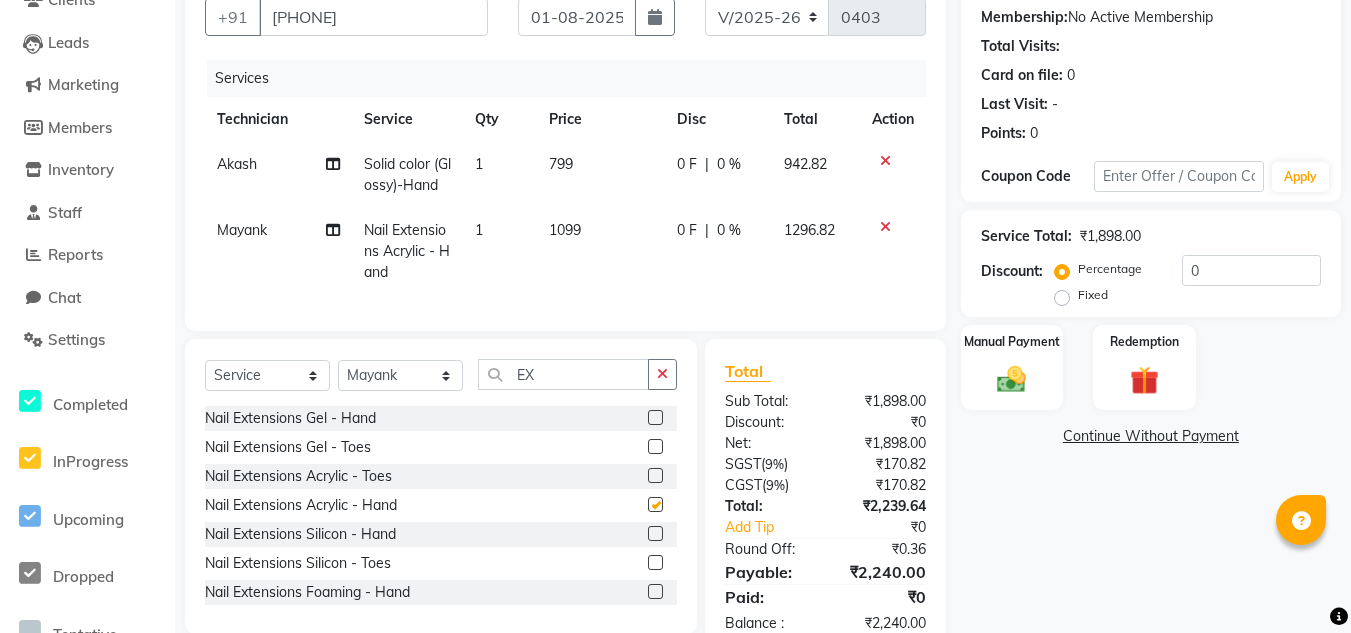 checkbox on "false" 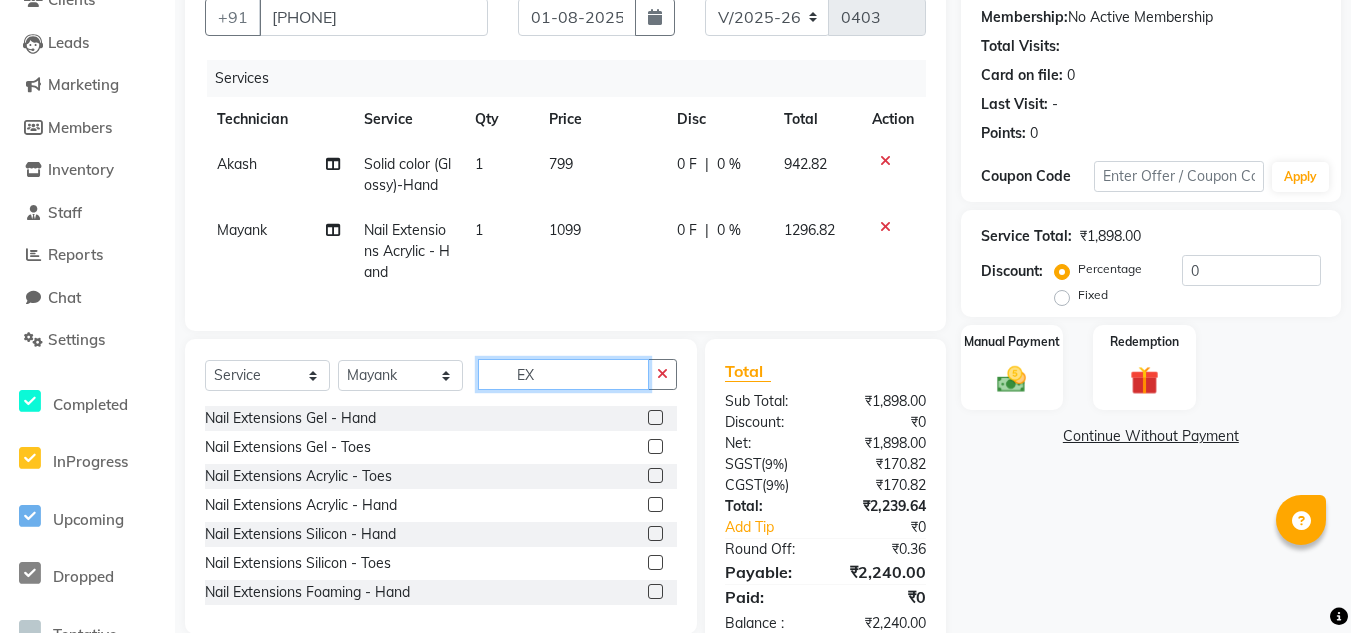 click on "EX" 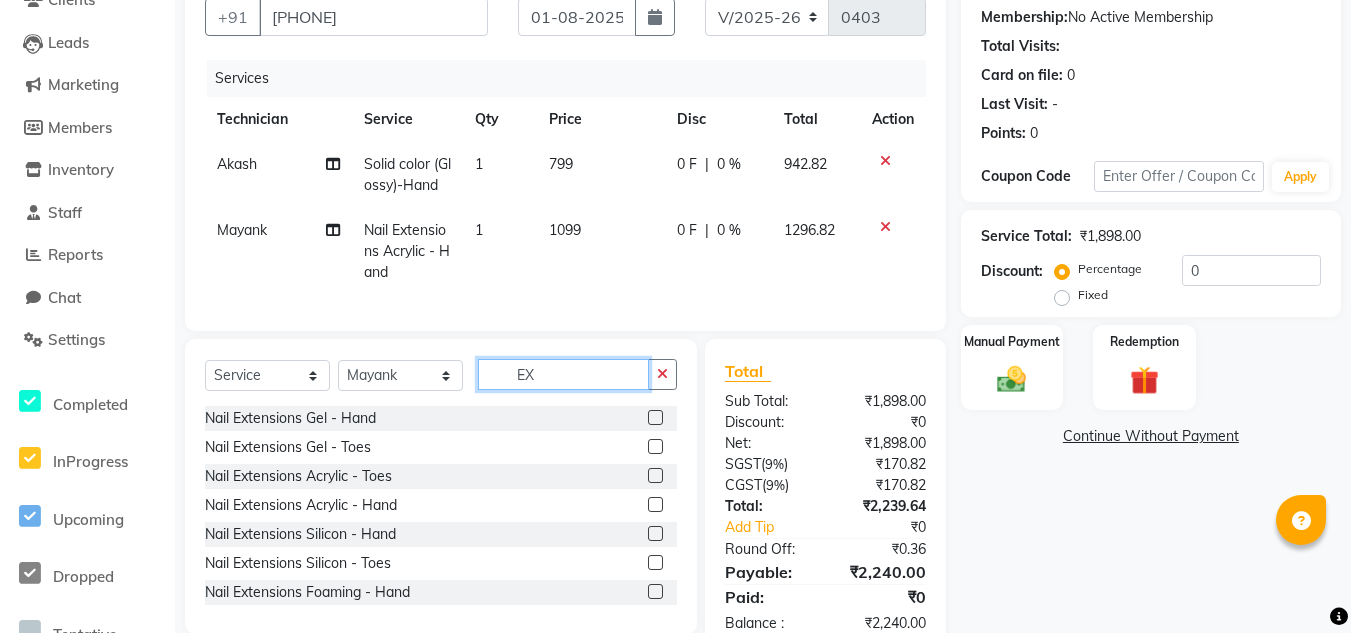 type on "E" 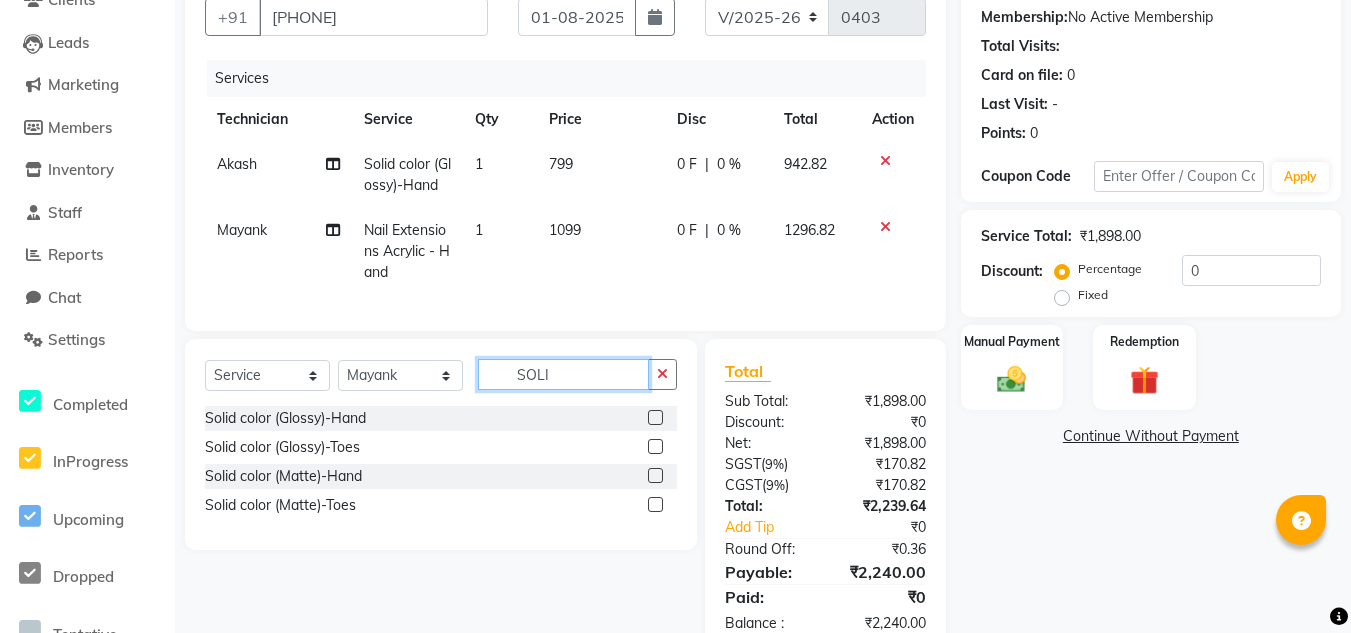 type on "SOLI" 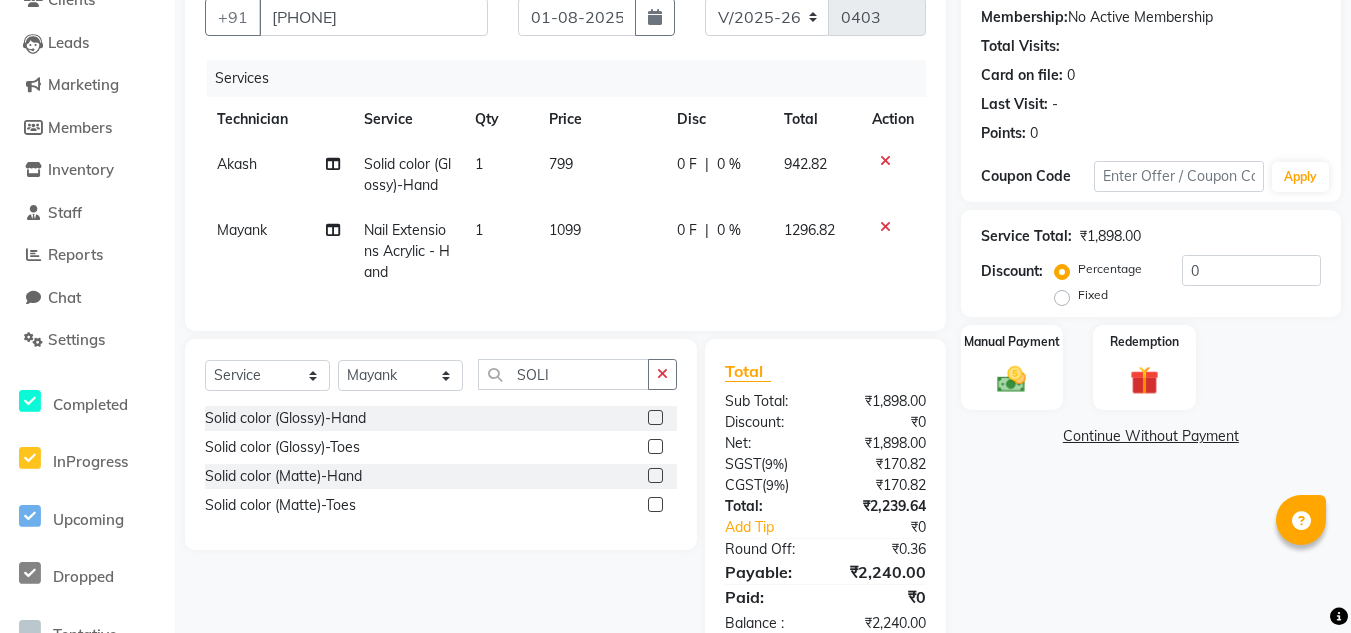 click 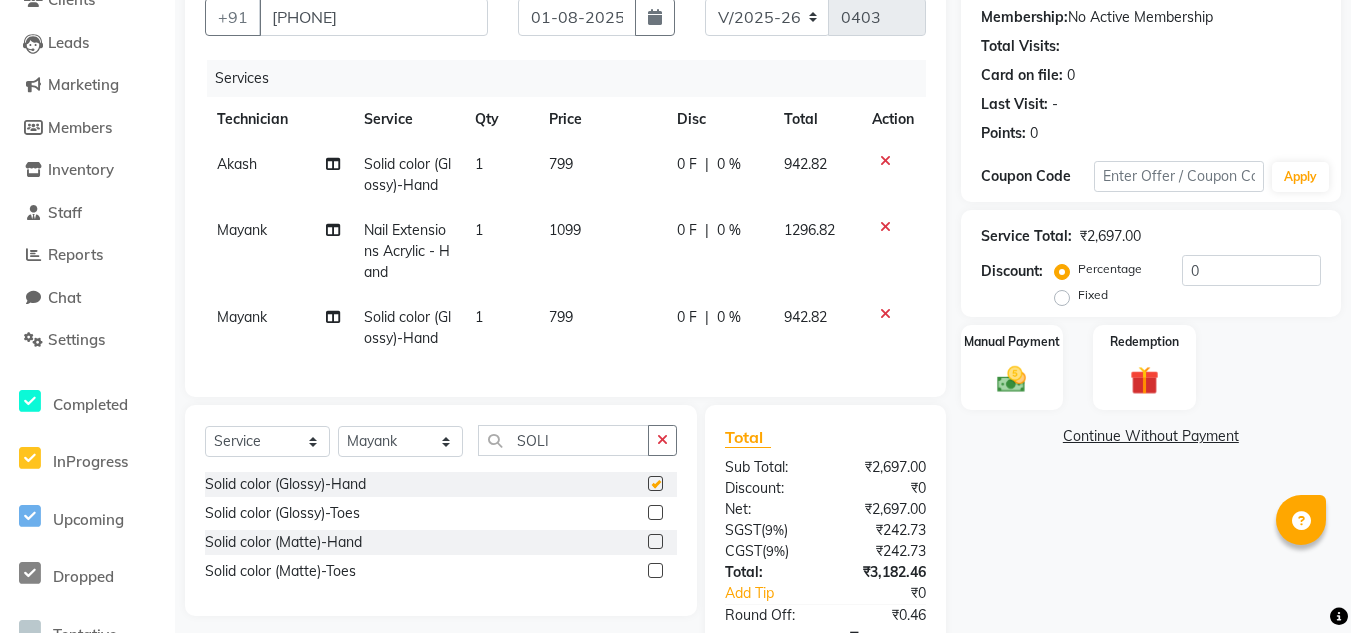 checkbox on "false" 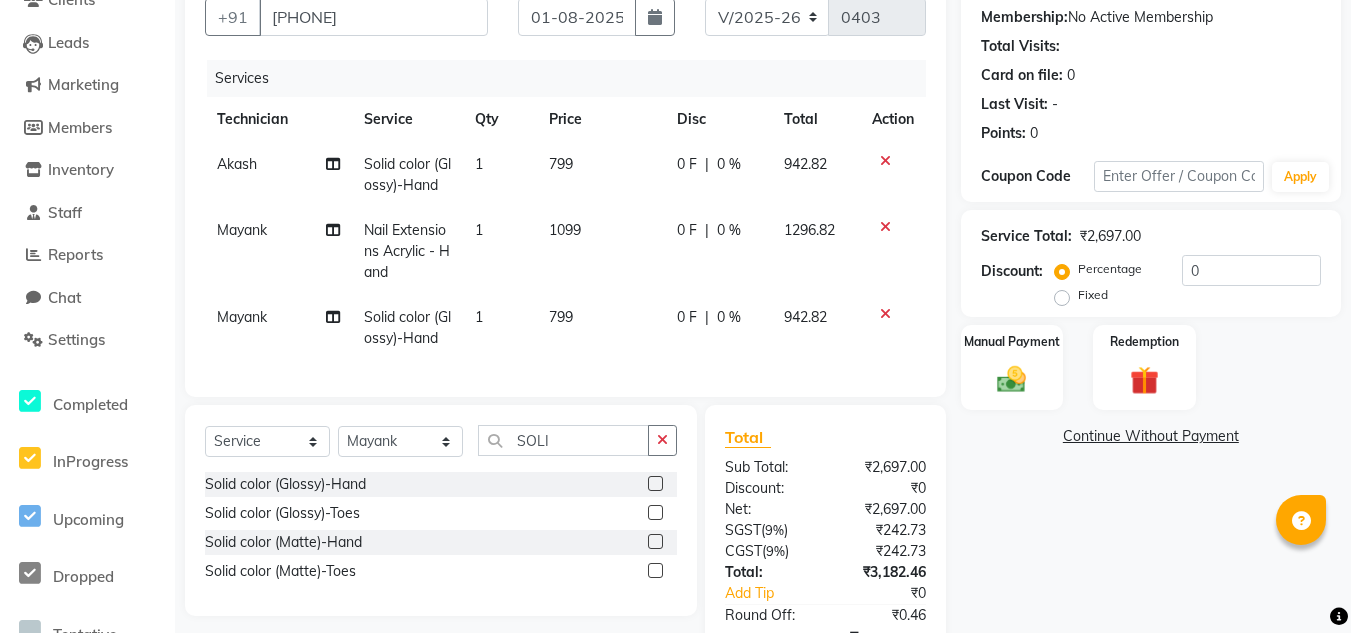 click 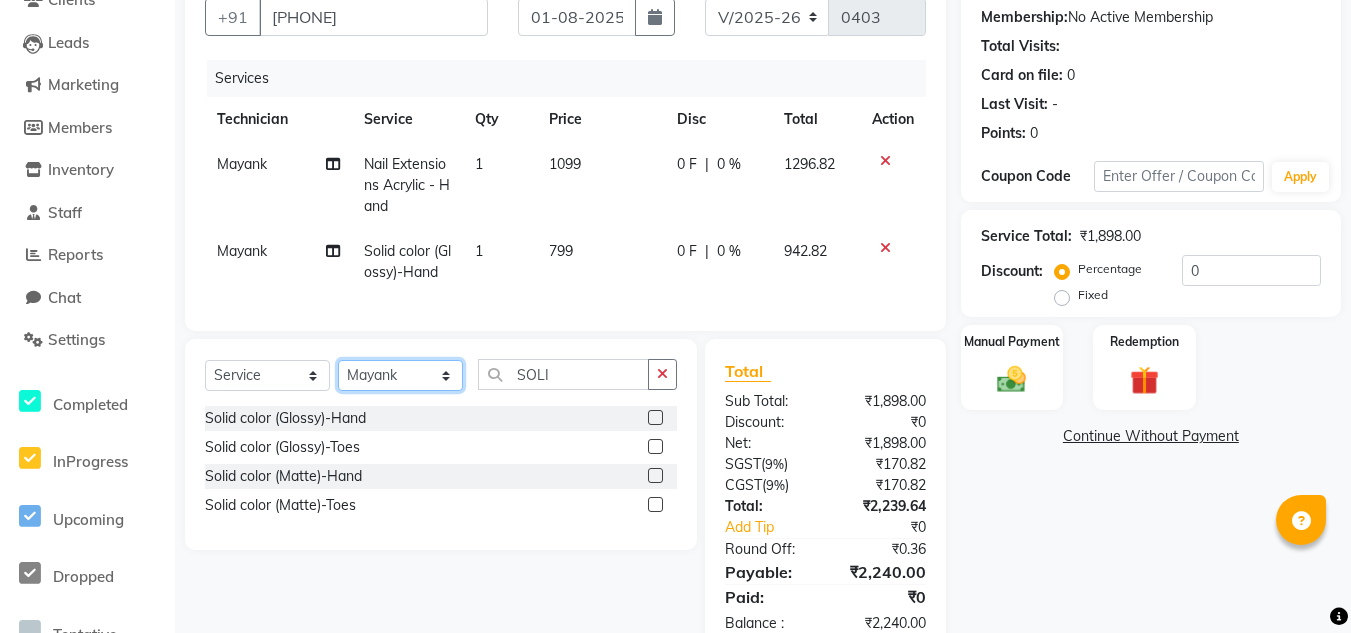 click on "Select Technician [FIRST] [FIRST] [FIRST] [FIRST] [FIRST] [FIRST] [FIRST] [FIRST] [FIRST] [FIRST] [FIRST] [FIRST] [FIRST] [FIRST] [FIRST]" 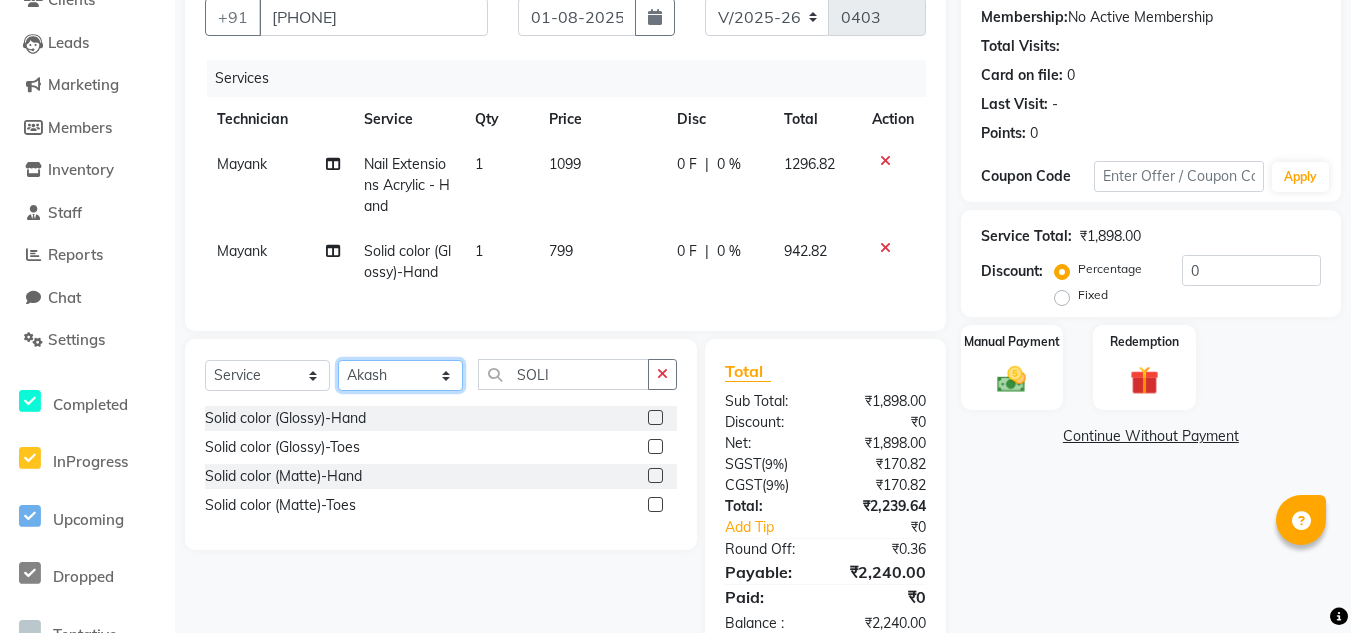 click on "Select Technician [FIRST] [FIRST] [FIRST] [FIRST] [FIRST] [FIRST] [FIRST] [FIRST] [FIRST] [FIRST] [FIRST] [FIRST] [FIRST] [FIRST] [FIRST]" 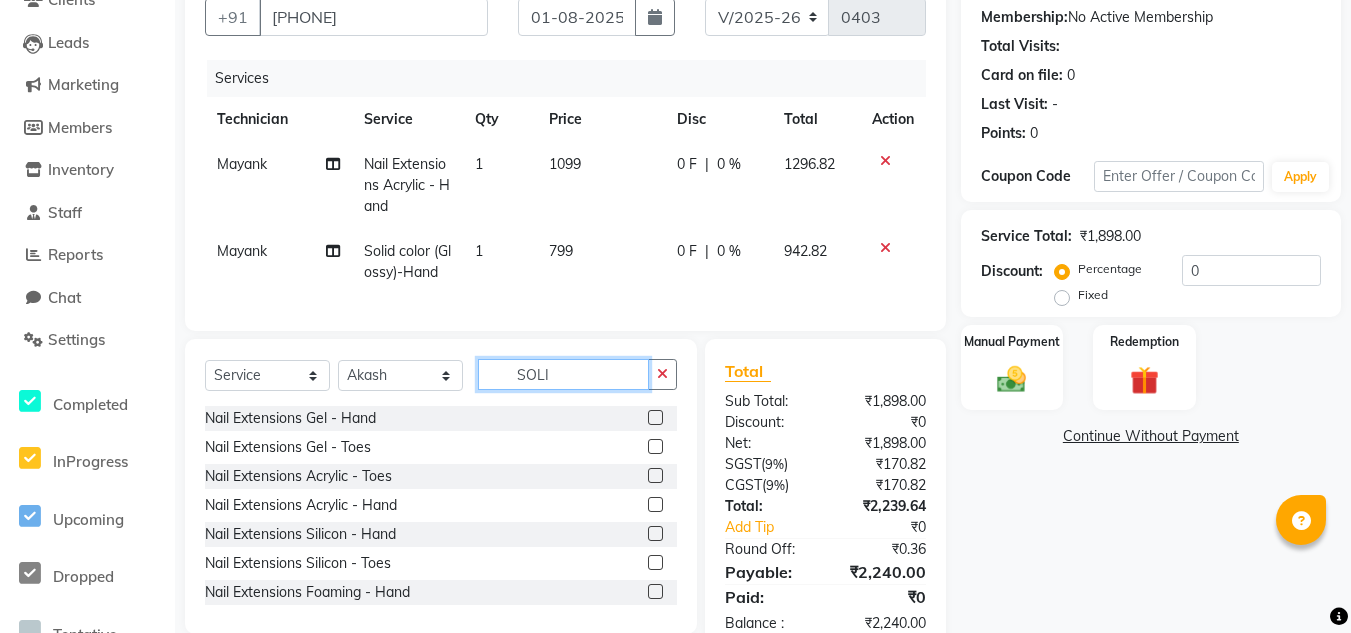 click on "SOLI" 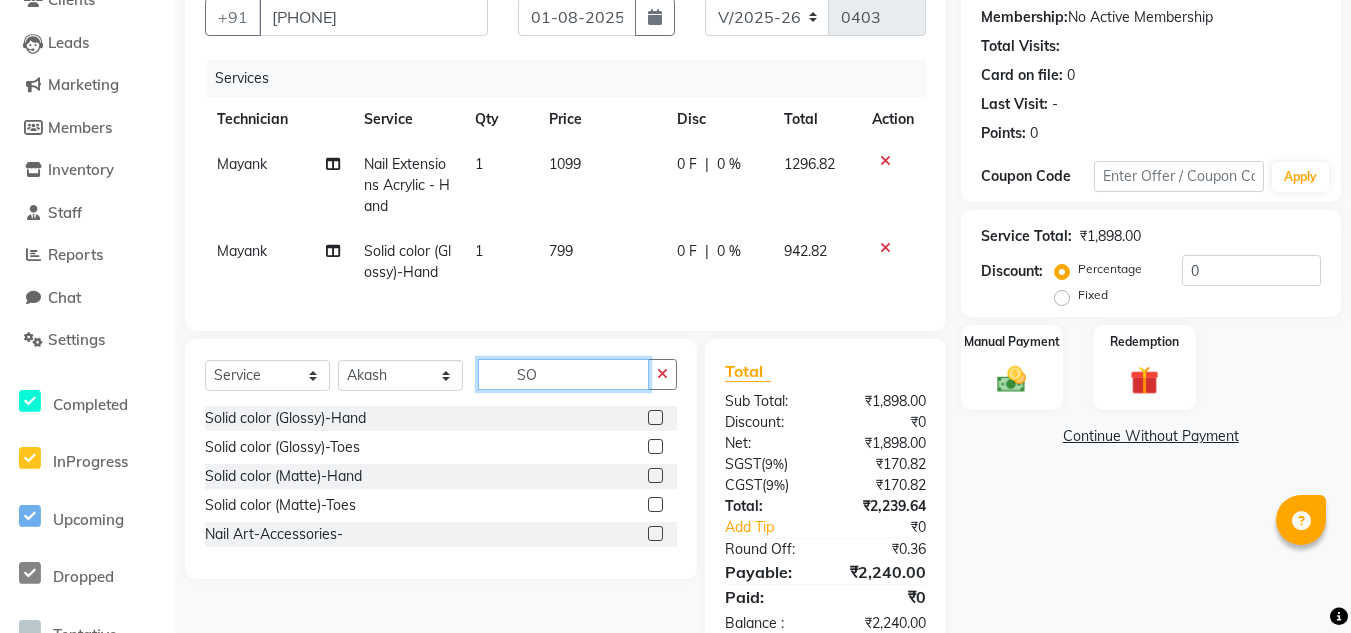 type on "S" 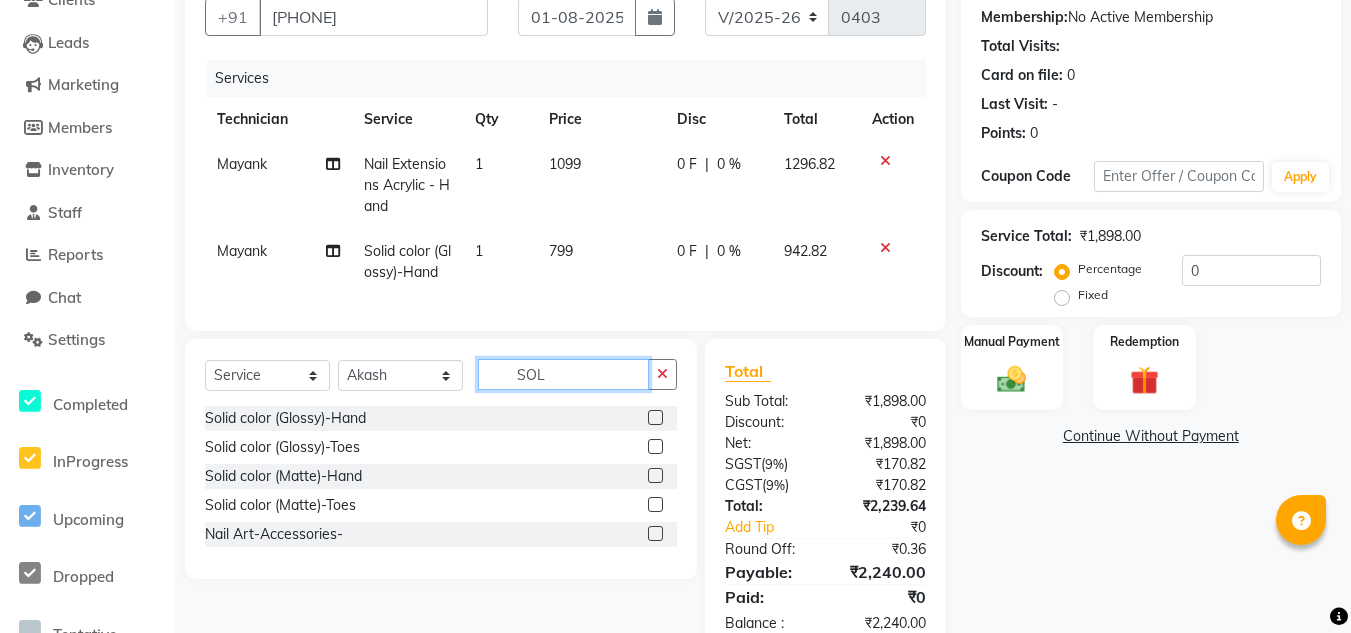 type on "SOLI" 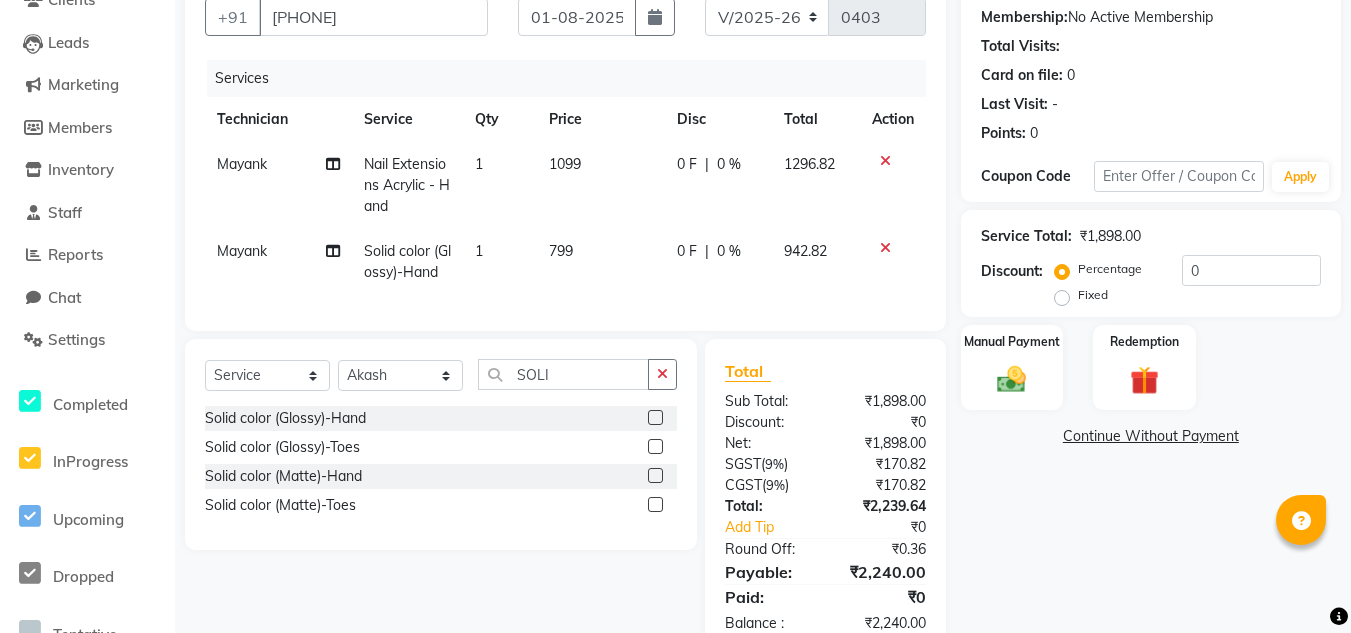 click 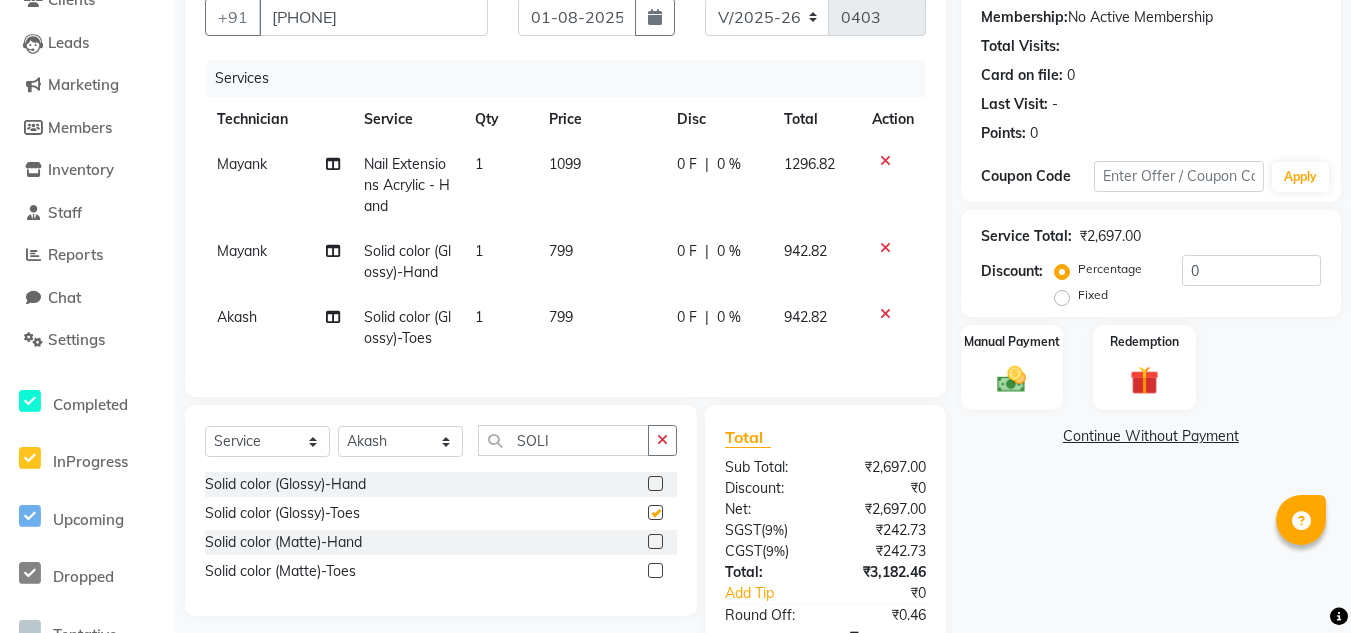checkbox on "false" 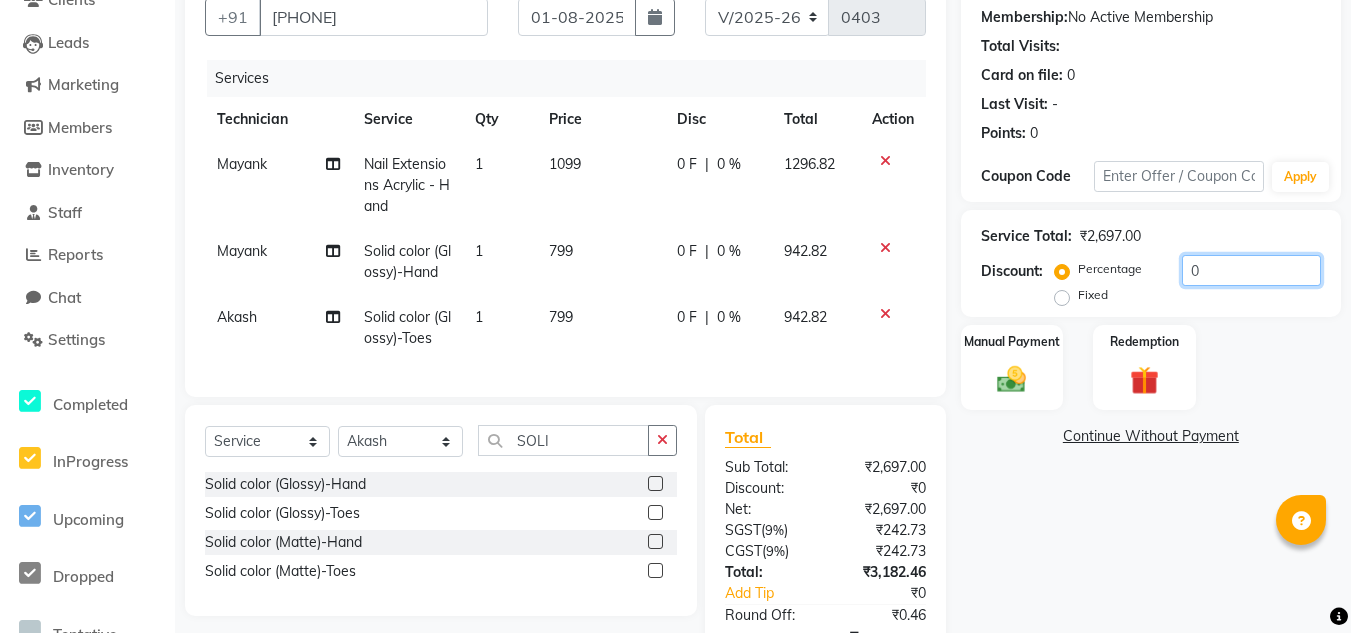 click on "0" 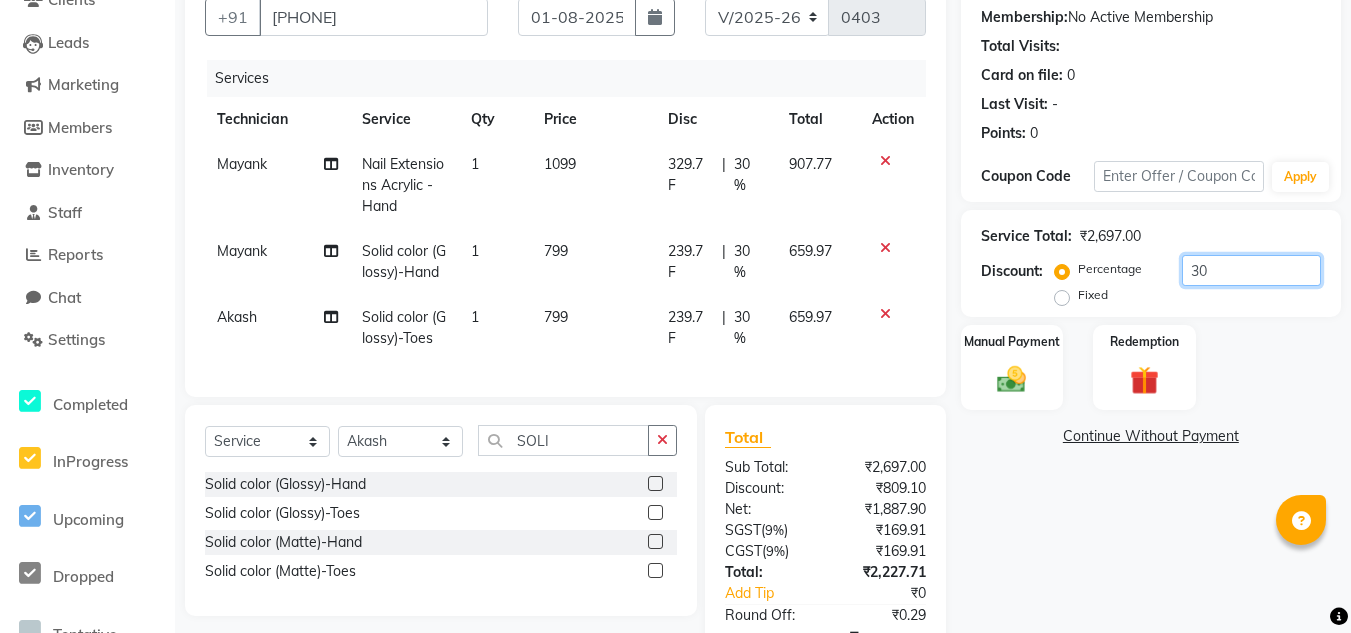 scroll, scrollTop: 362, scrollLeft: 0, axis: vertical 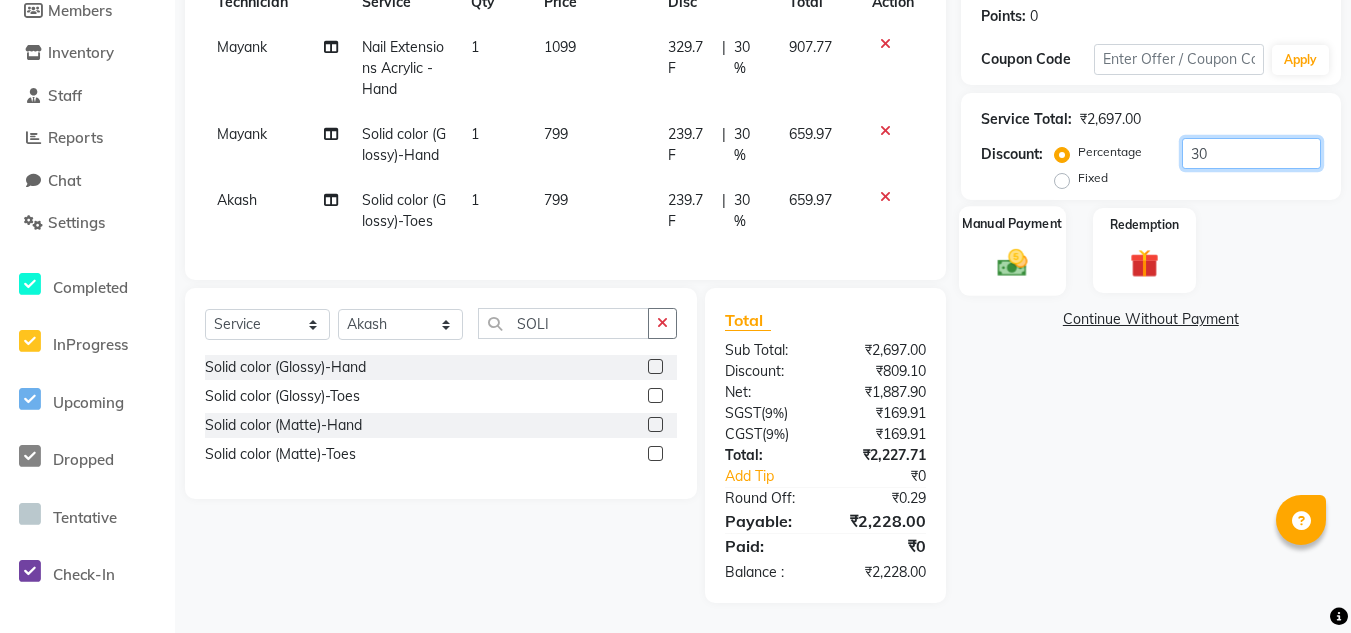type on "30" 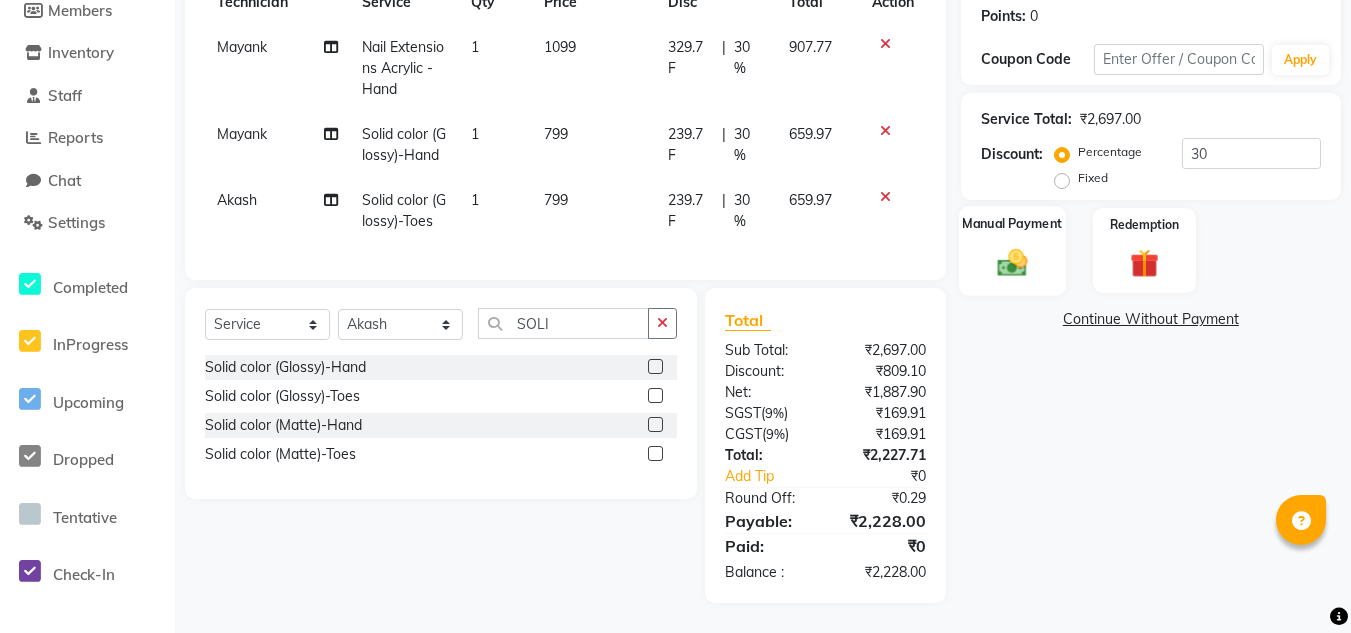 click 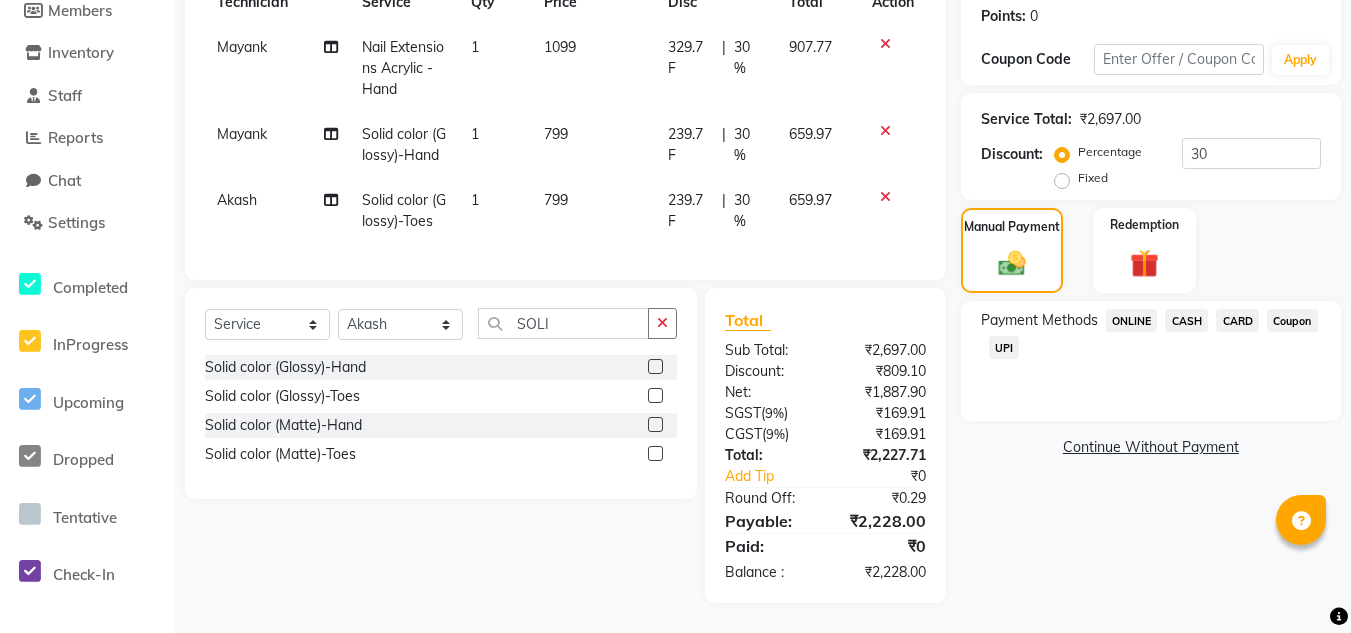 click on "UPI" 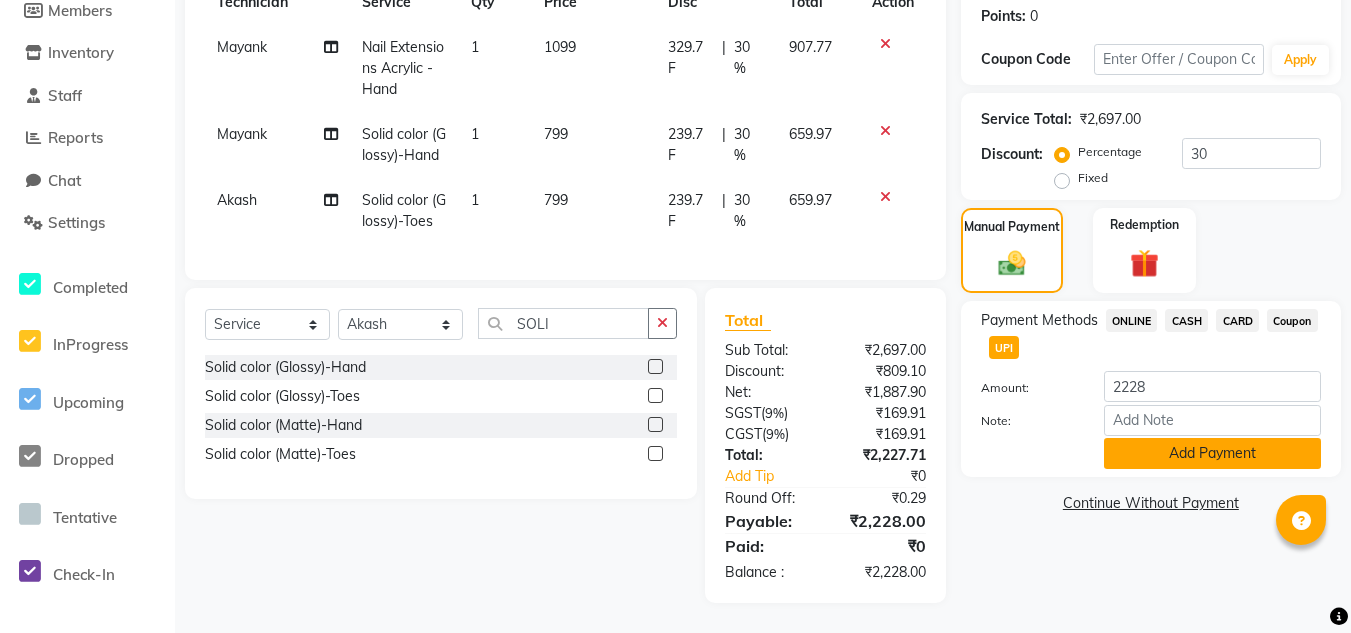 click on "Add Payment" 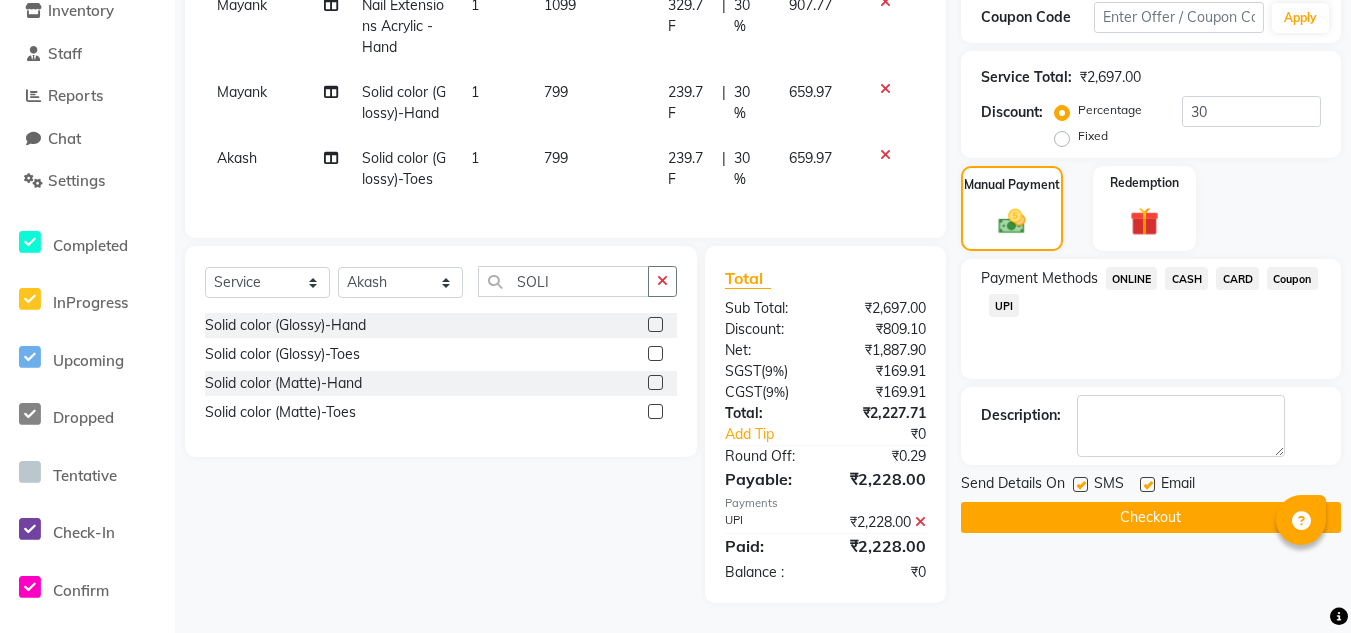 click on "Checkout" 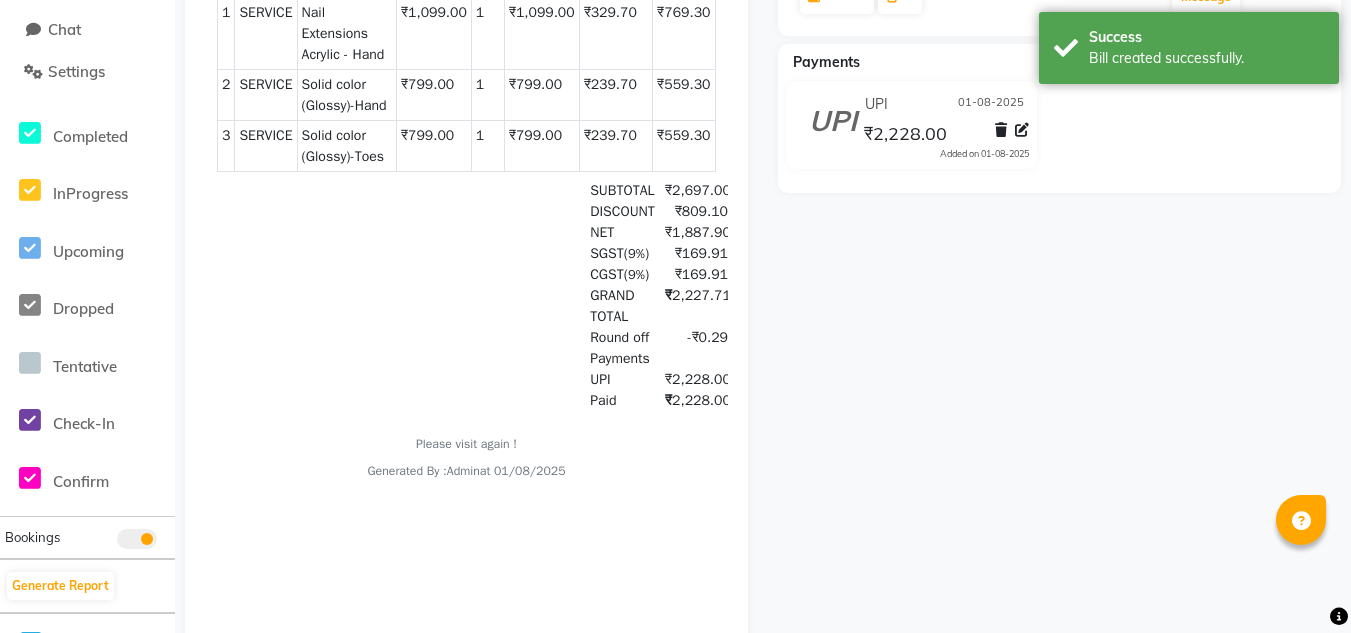 scroll, scrollTop: 0, scrollLeft: 0, axis: both 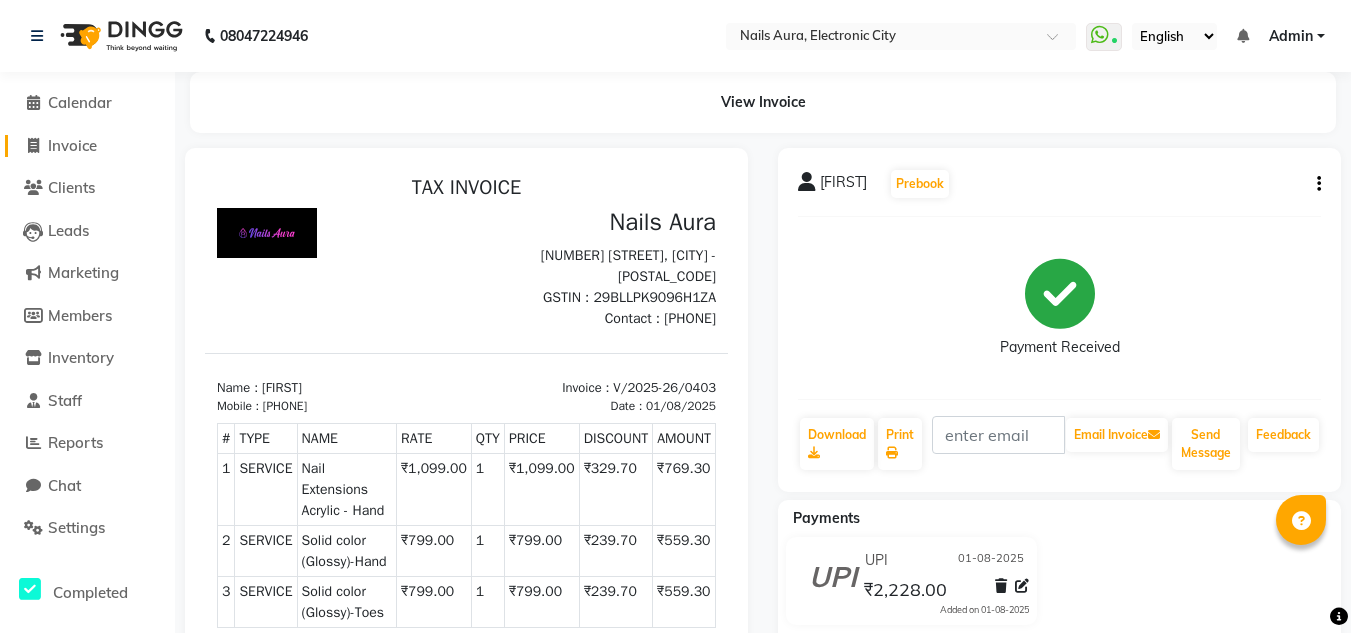 click on "Invoice" 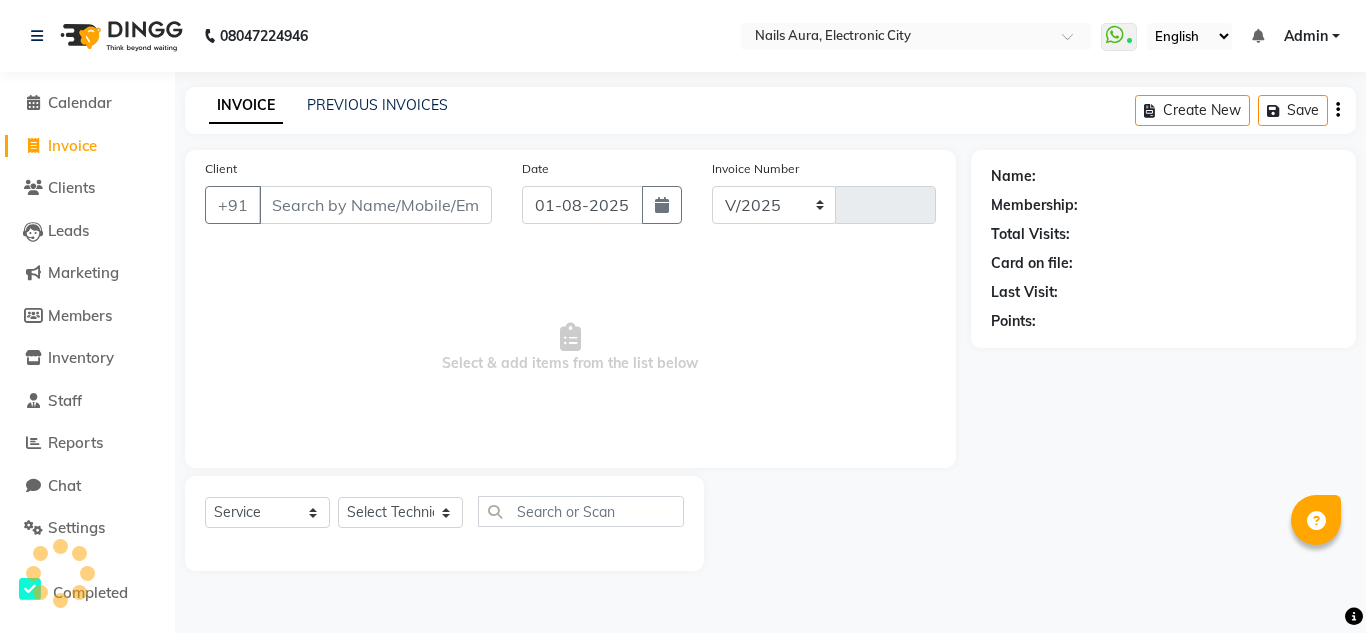 select on "8179" 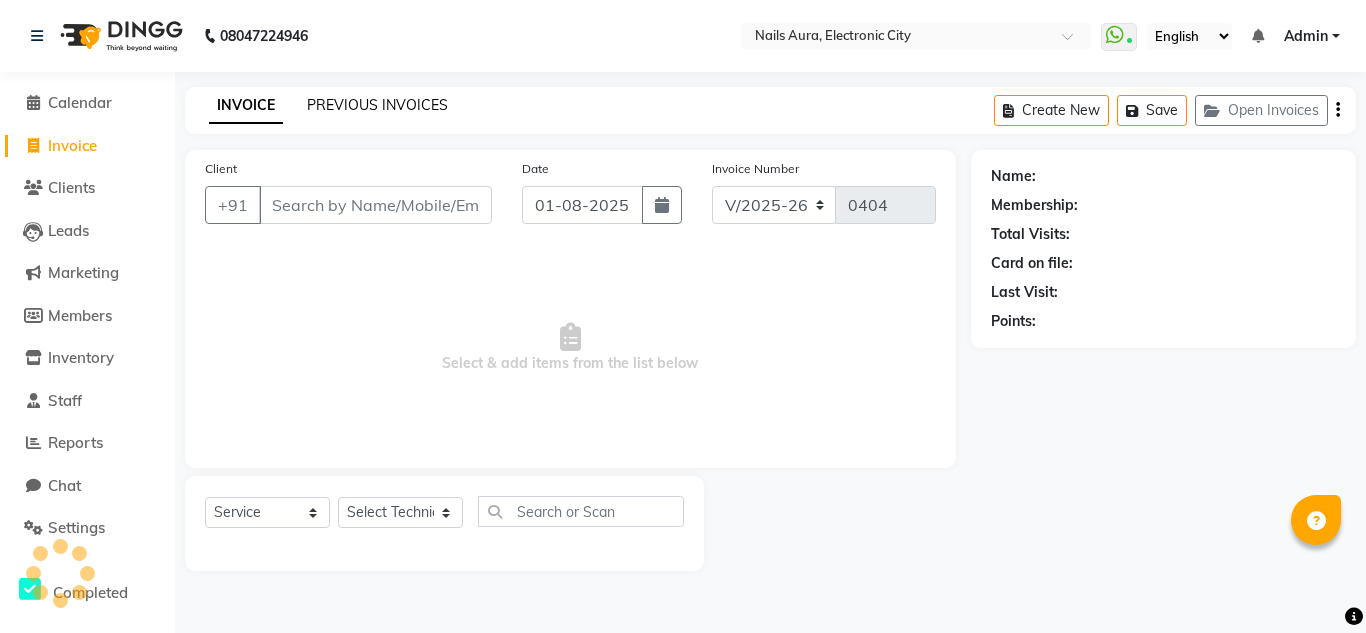 click on "PREVIOUS INVOICES" 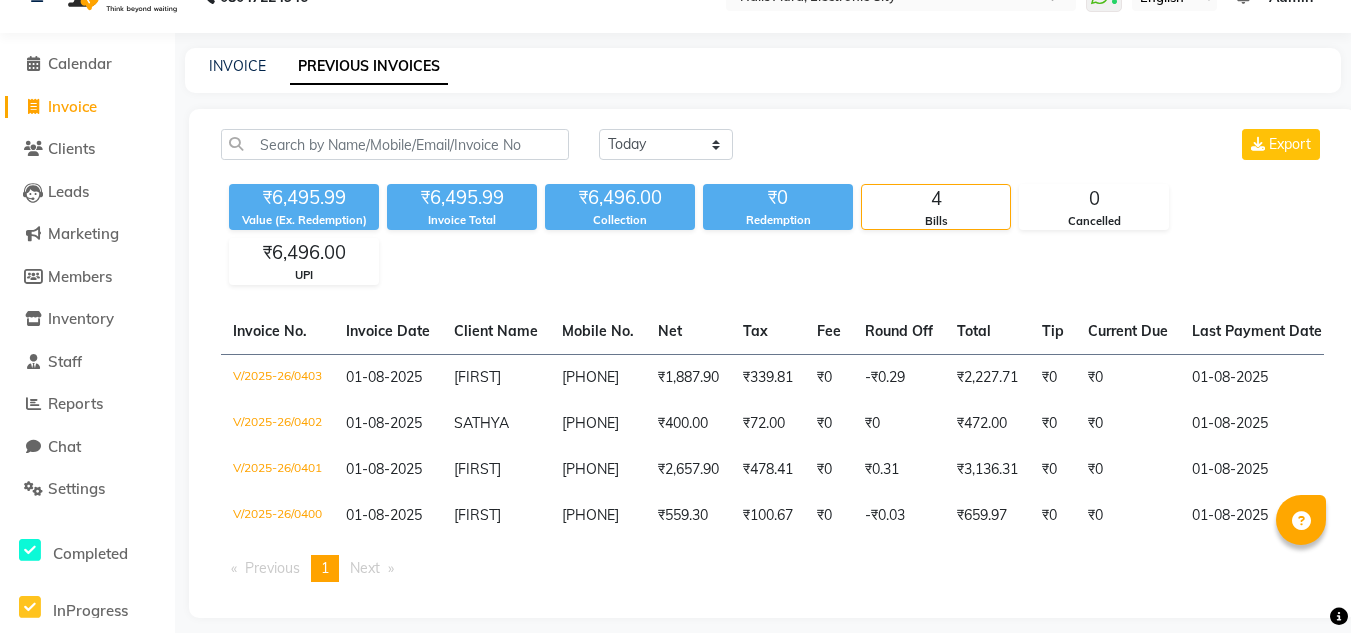 scroll, scrollTop: 69, scrollLeft: 0, axis: vertical 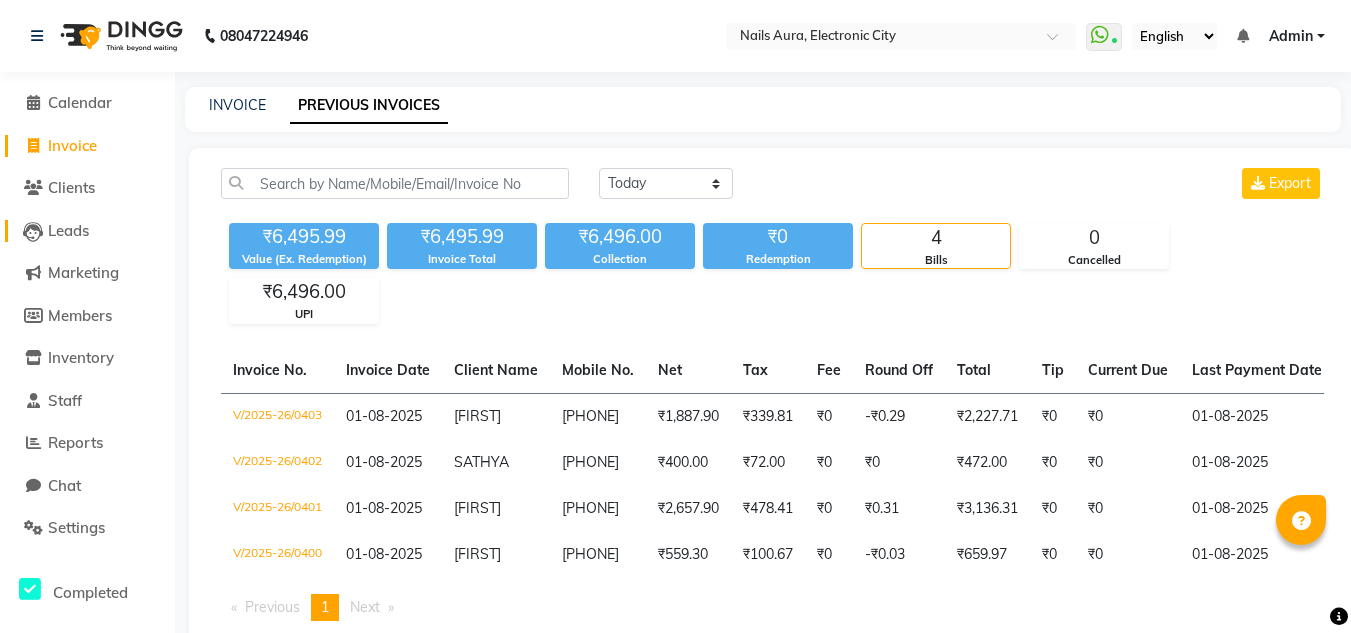click on "Leads" 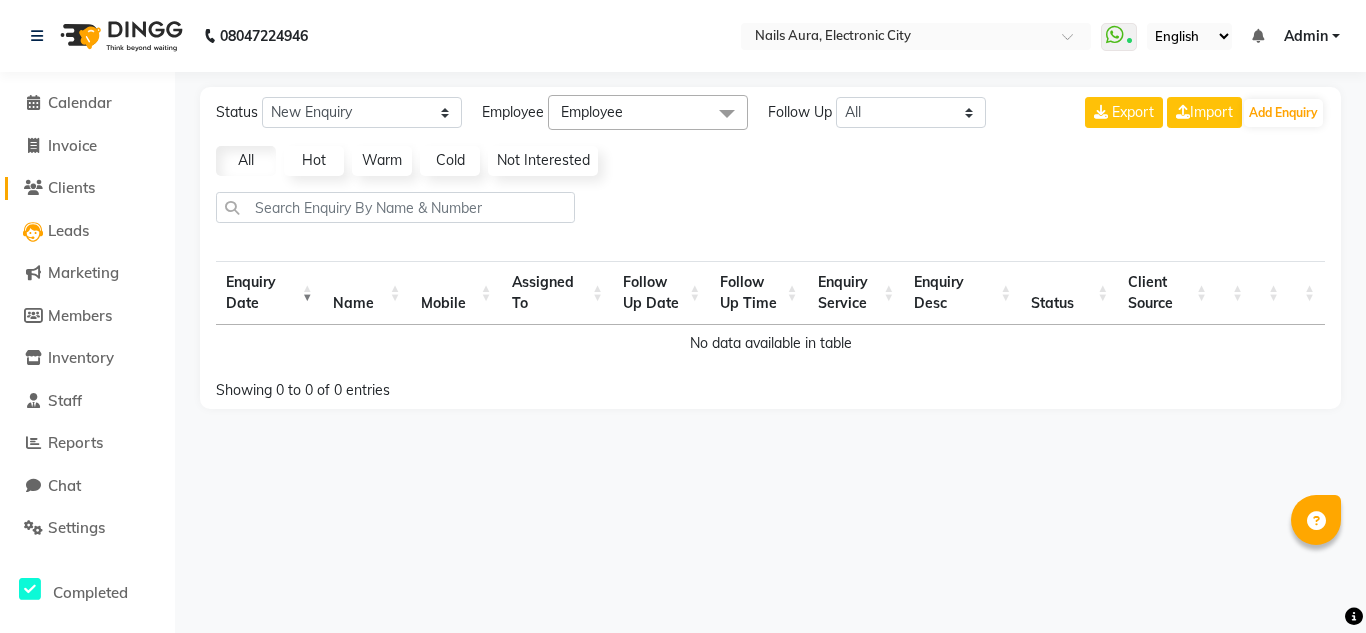 click on "Clients" 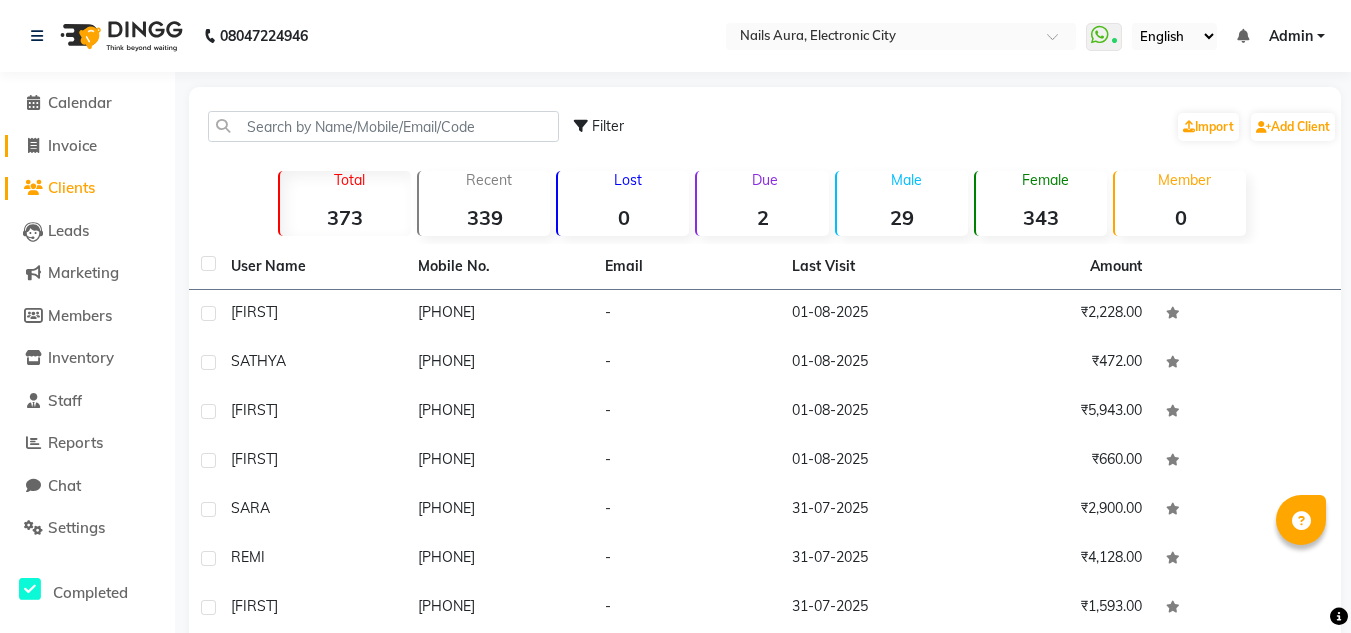 click on "Invoice" 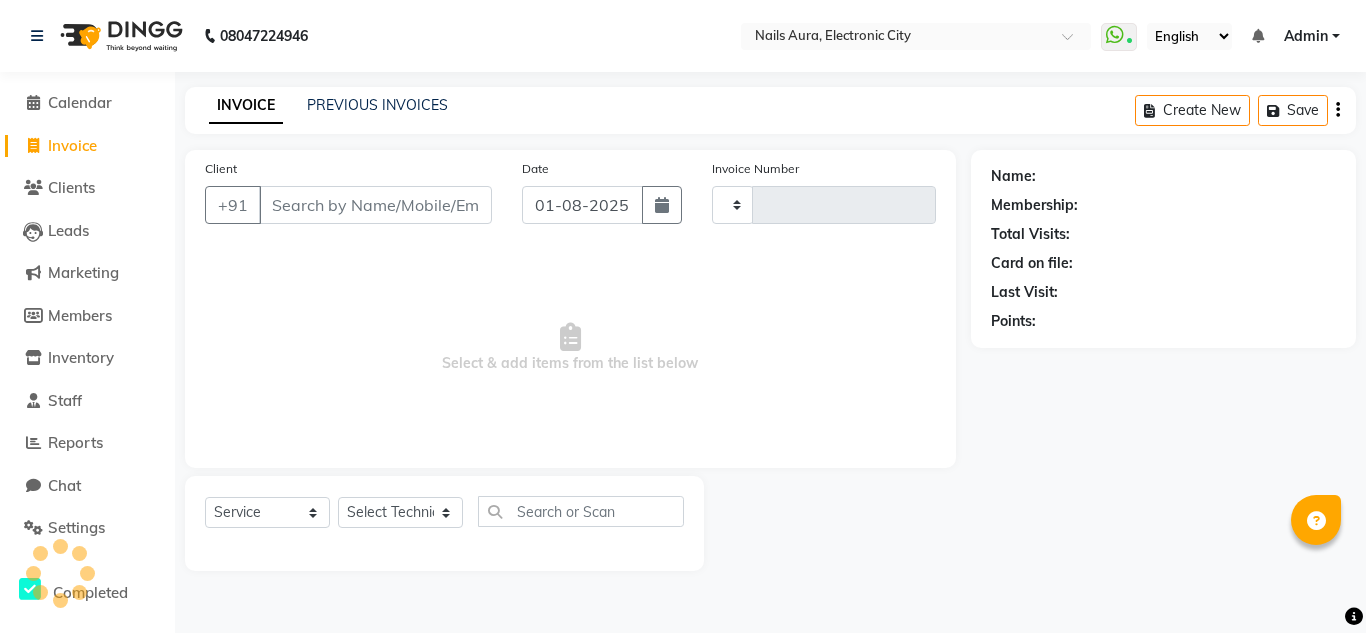 click on "Invoice" 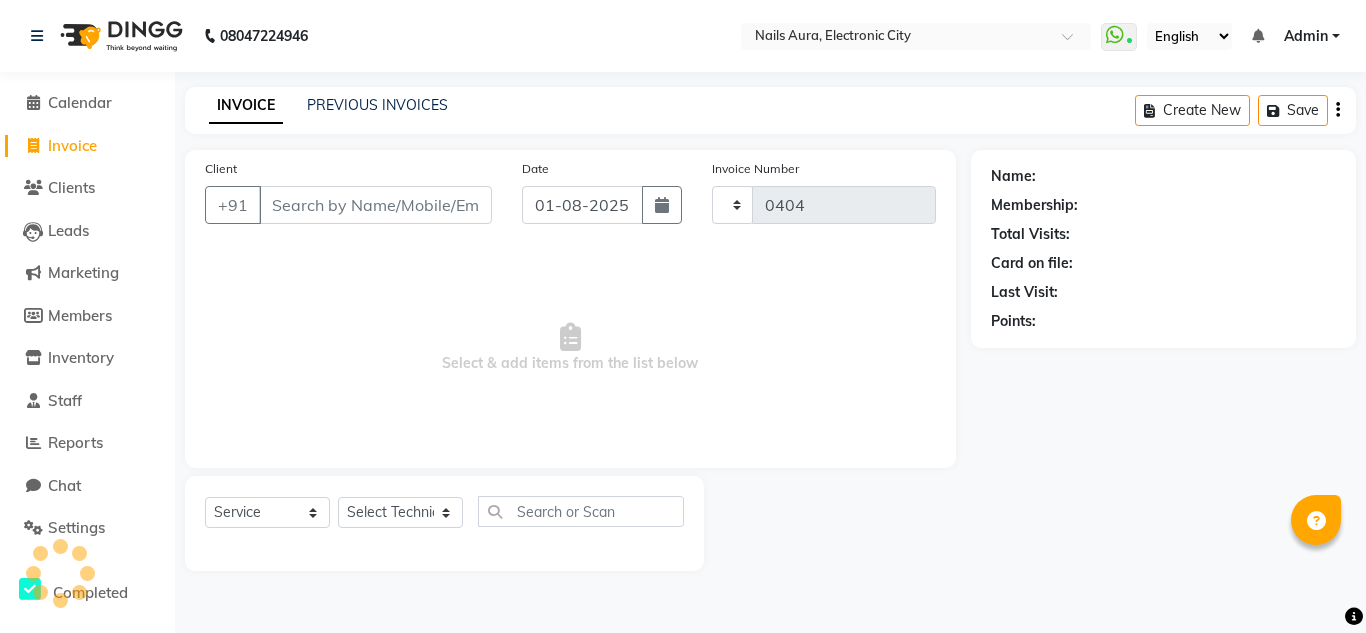select on "service" 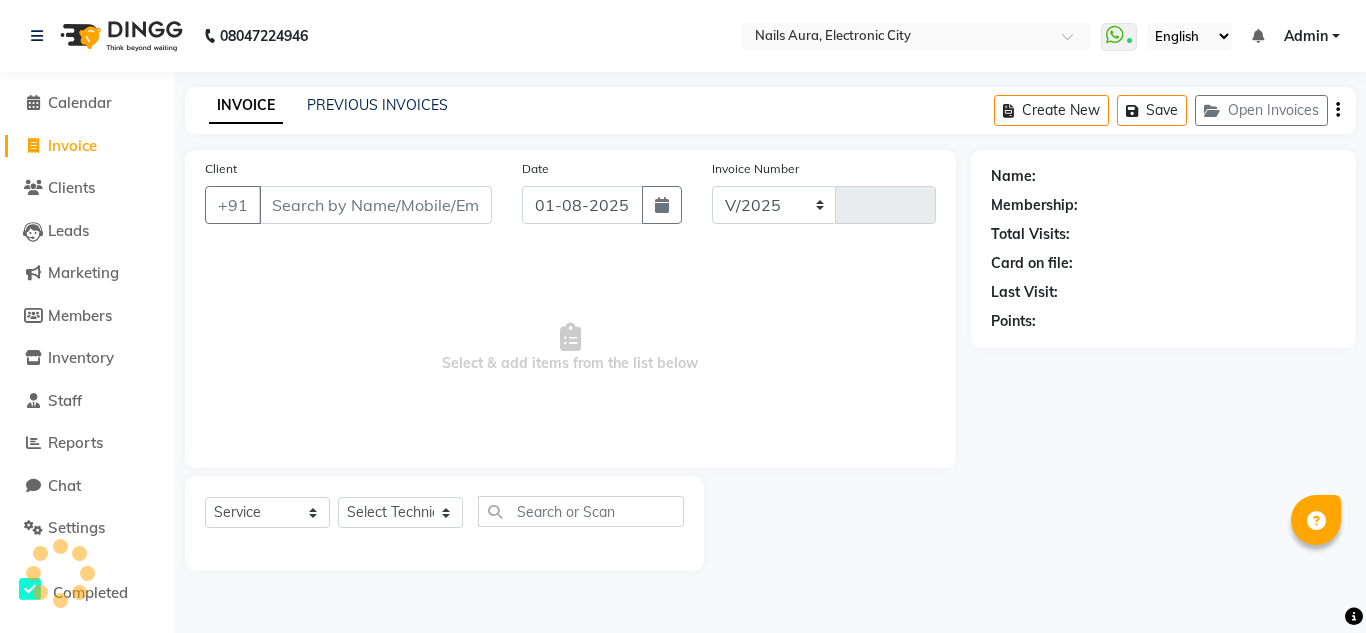 select on "8179" 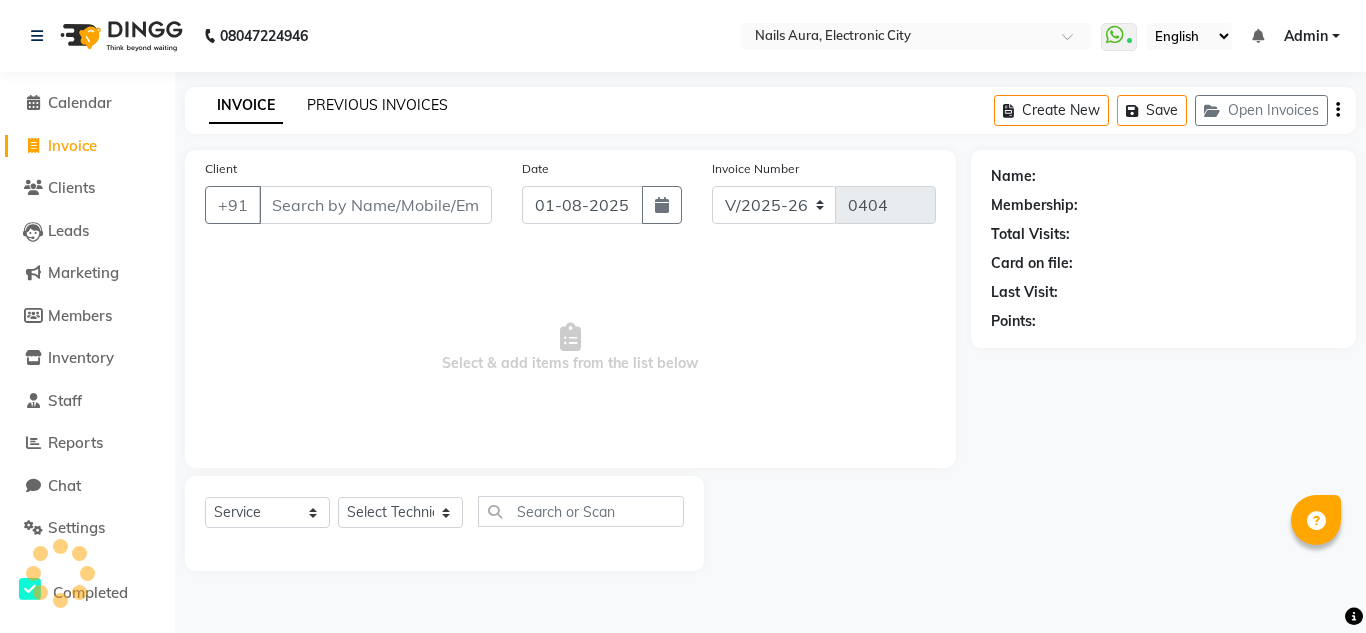click on "PREVIOUS INVOICES" 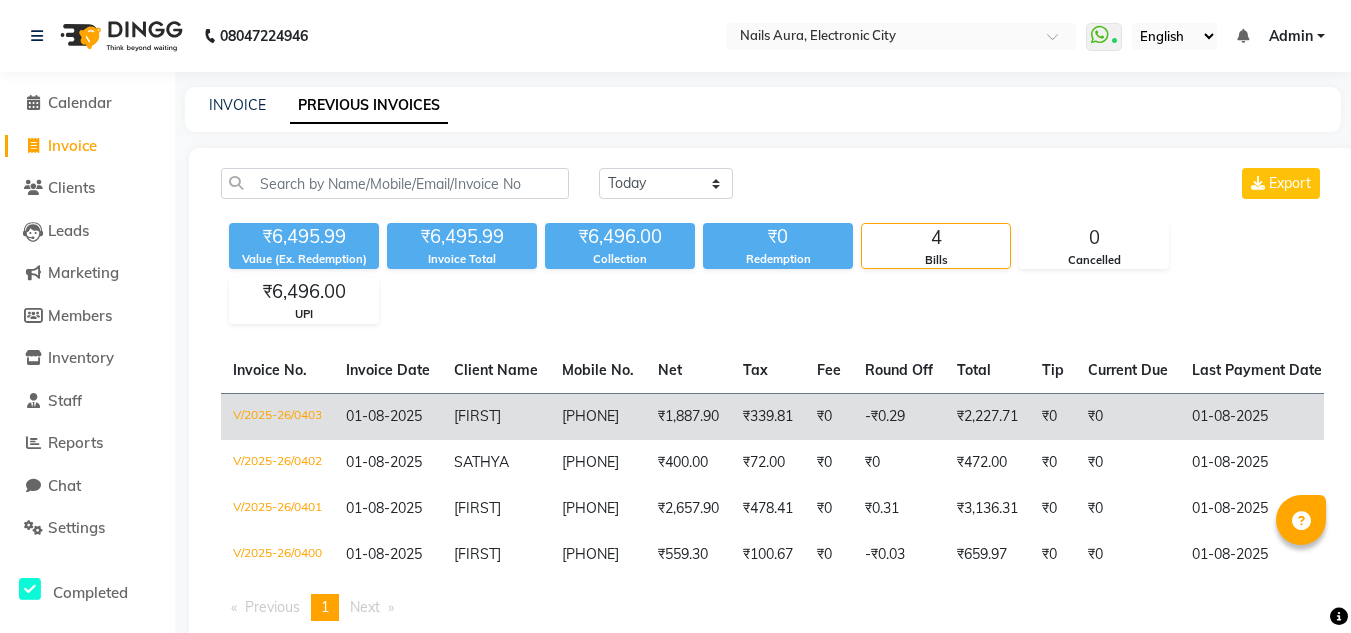 click on "V/2025-26/0403" 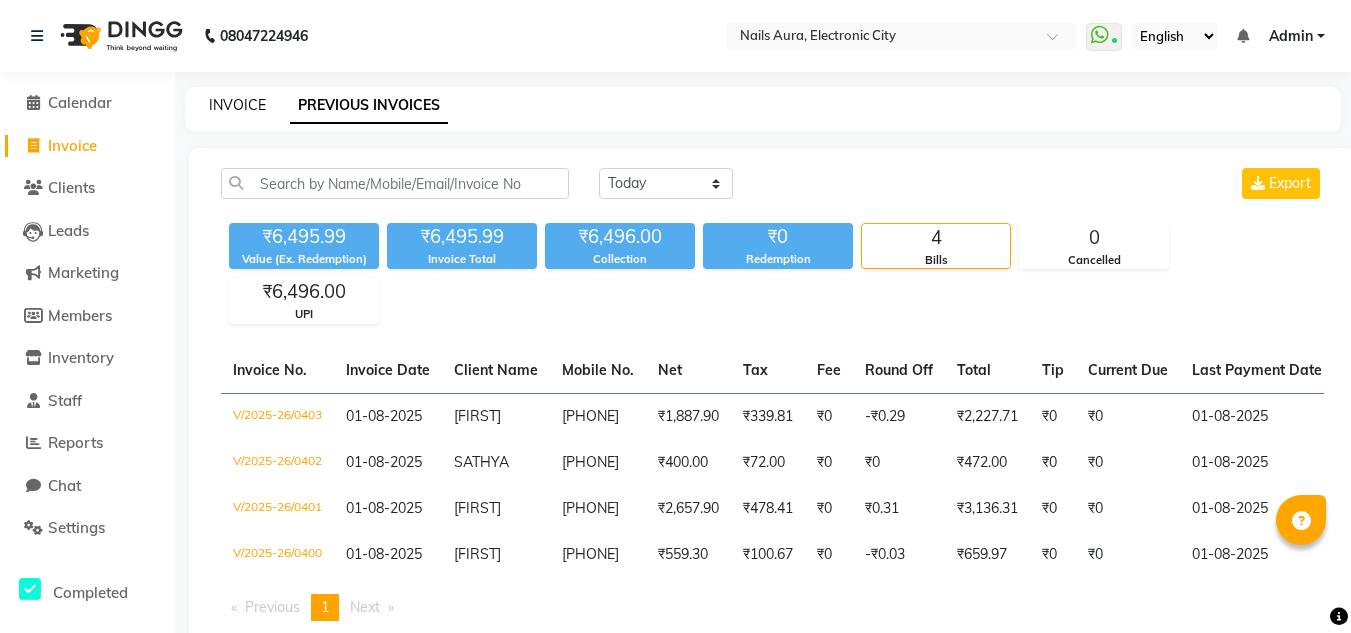 click on "INVOICE" 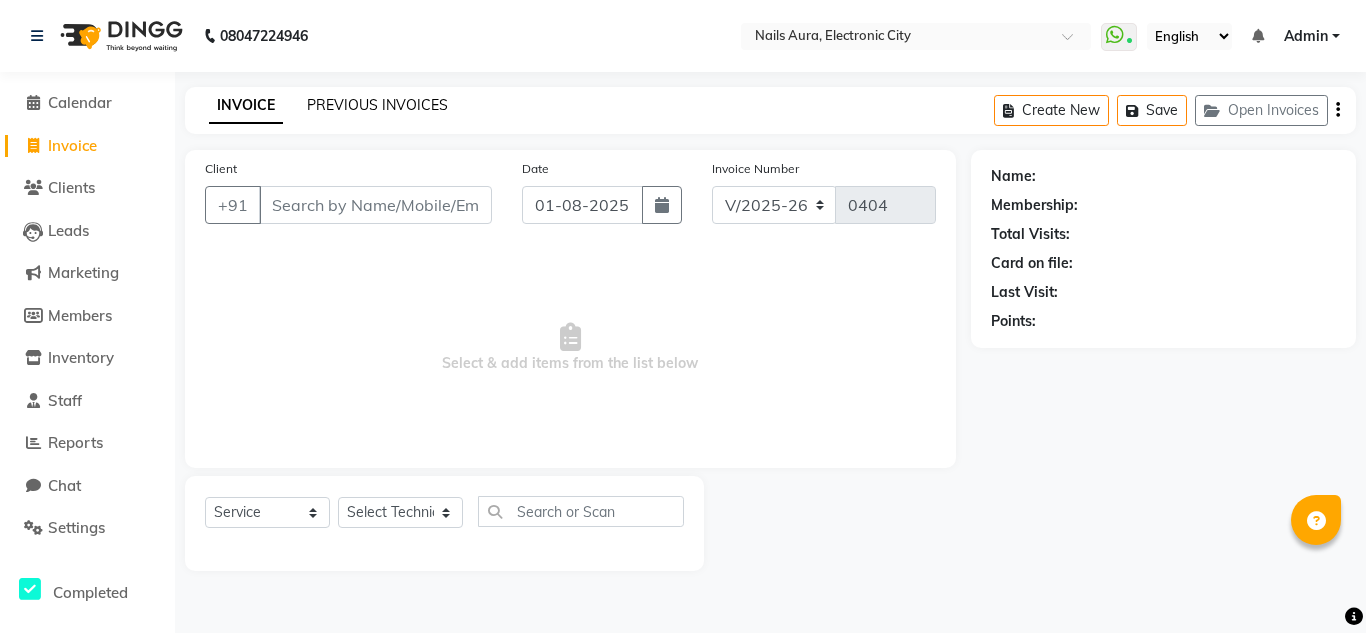 click on "PREVIOUS INVOICES" 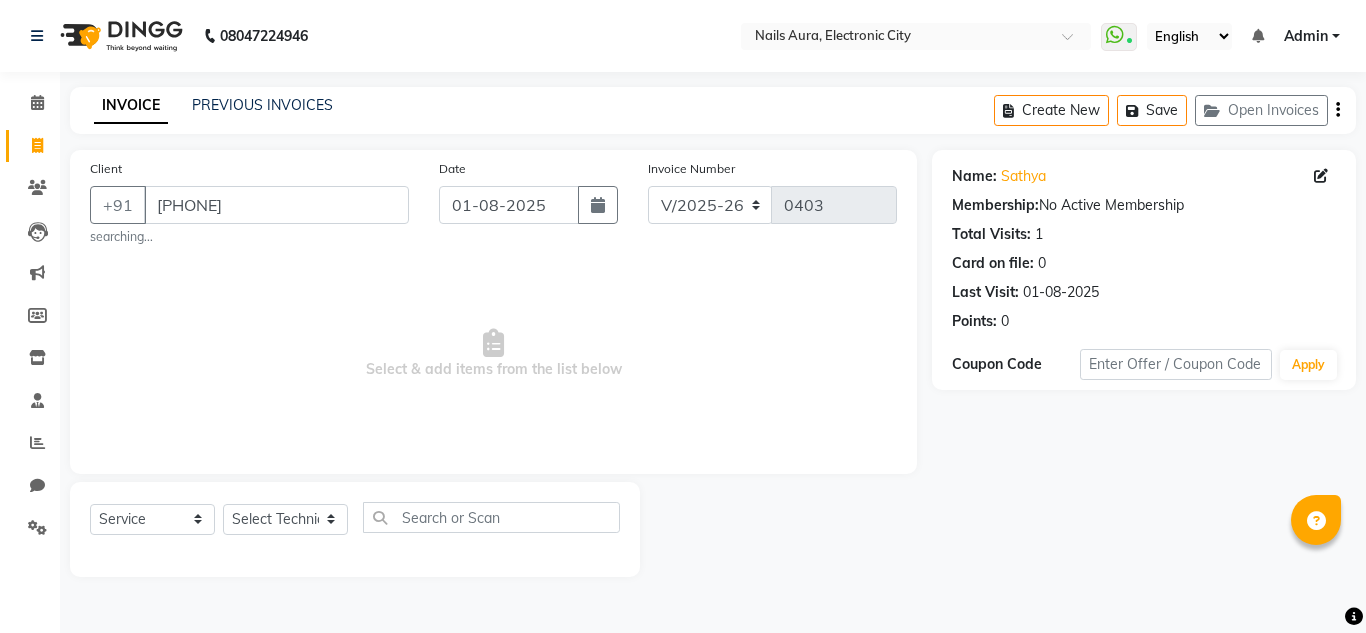 select on "8179" 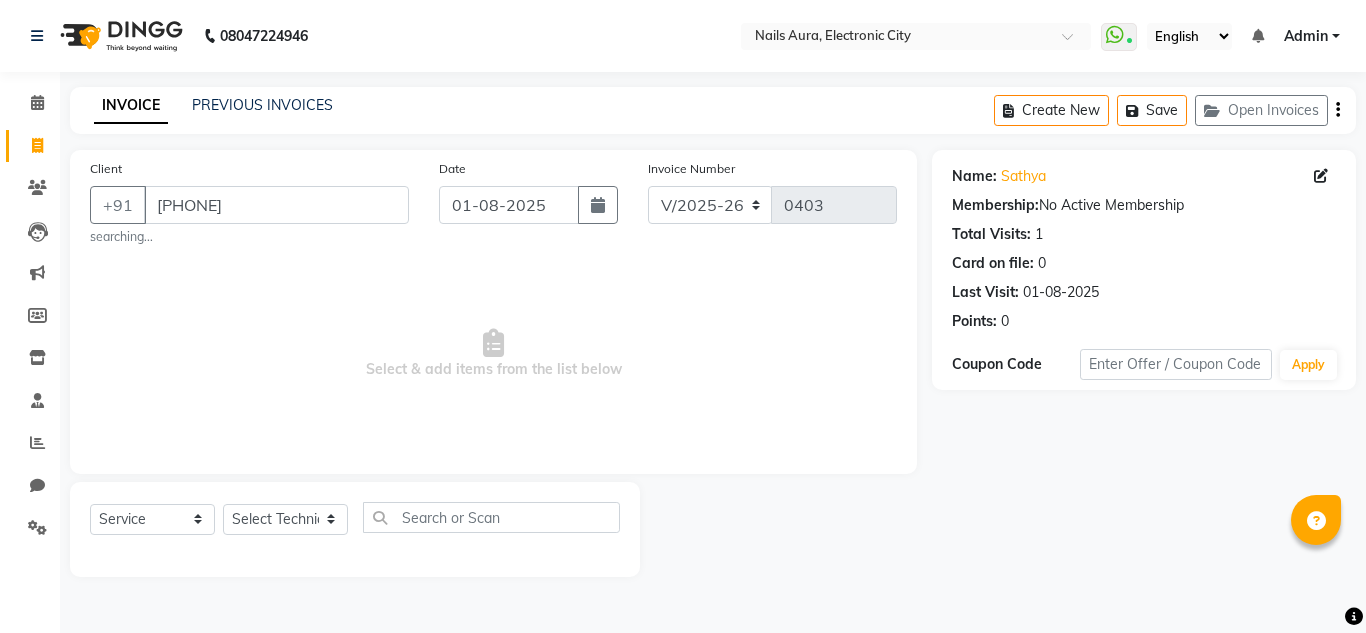 scroll, scrollTop: 0, scrollLeft: 0, axis: both 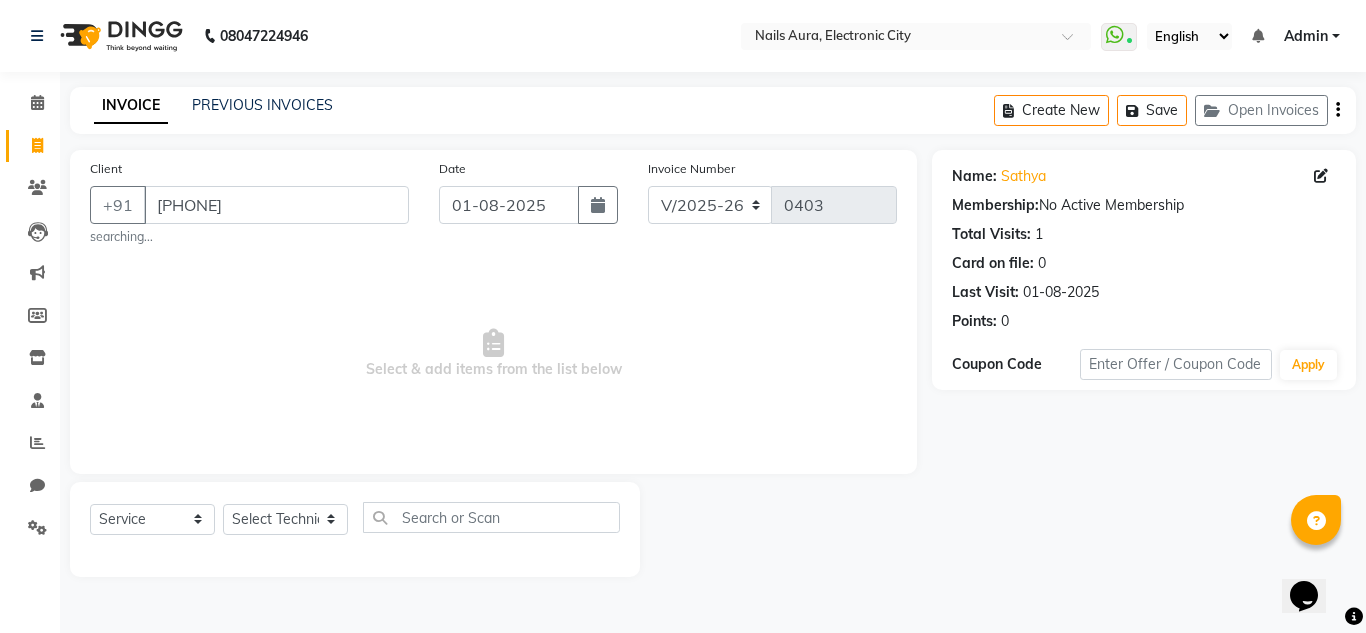 click on "Select & add items from the list below" at bounding box center (493, 354) 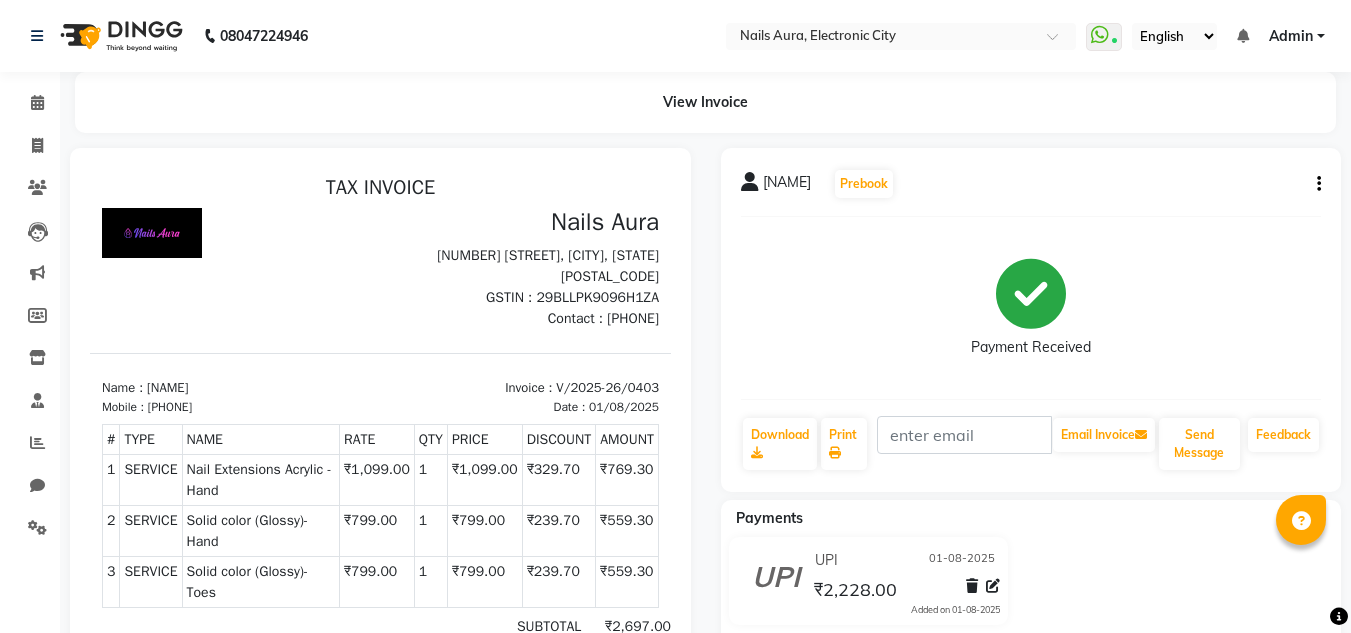 scroll, scrollTop: 0, scrollLeft: 0, axis: both 